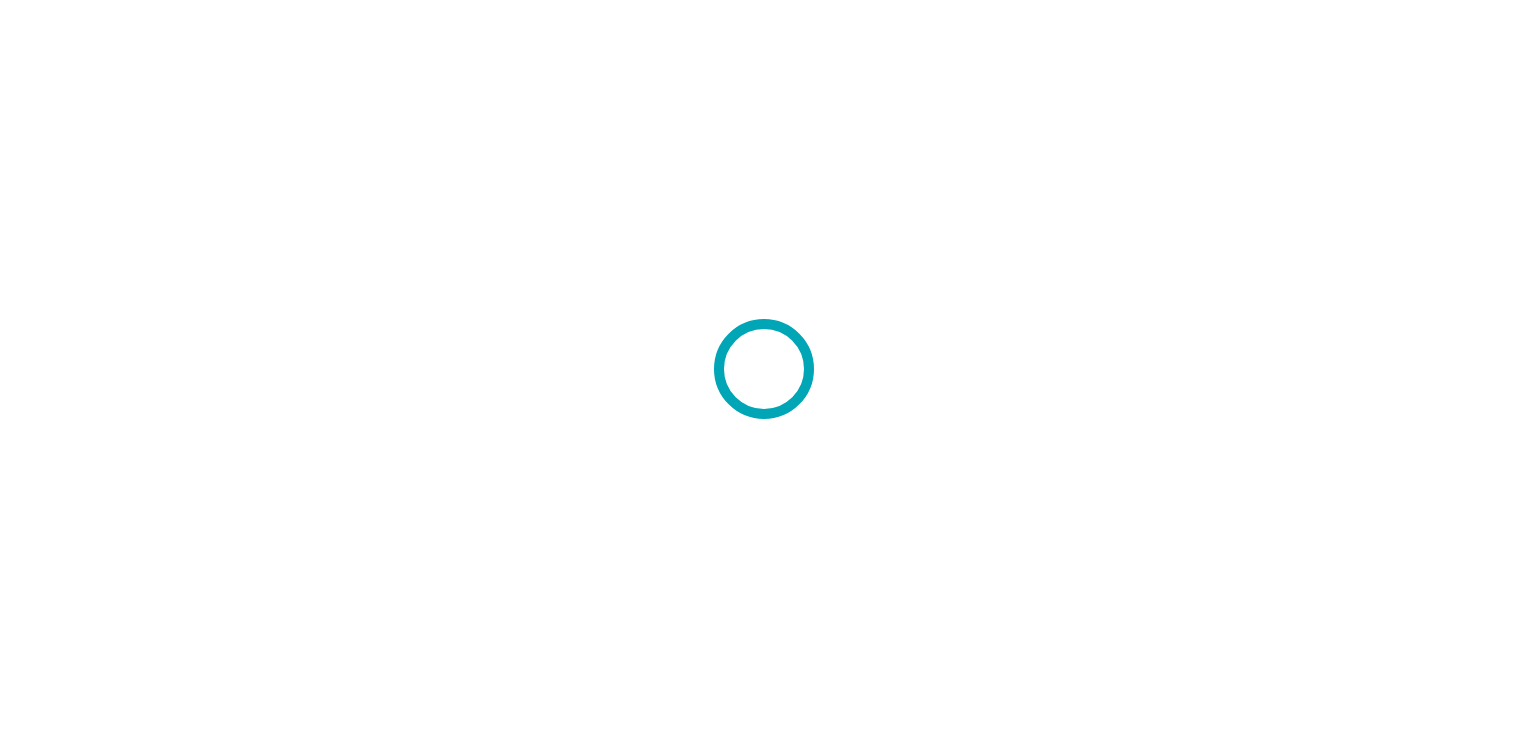 scroll, scrollTop: 0, scrollLeft: 0, axis: both 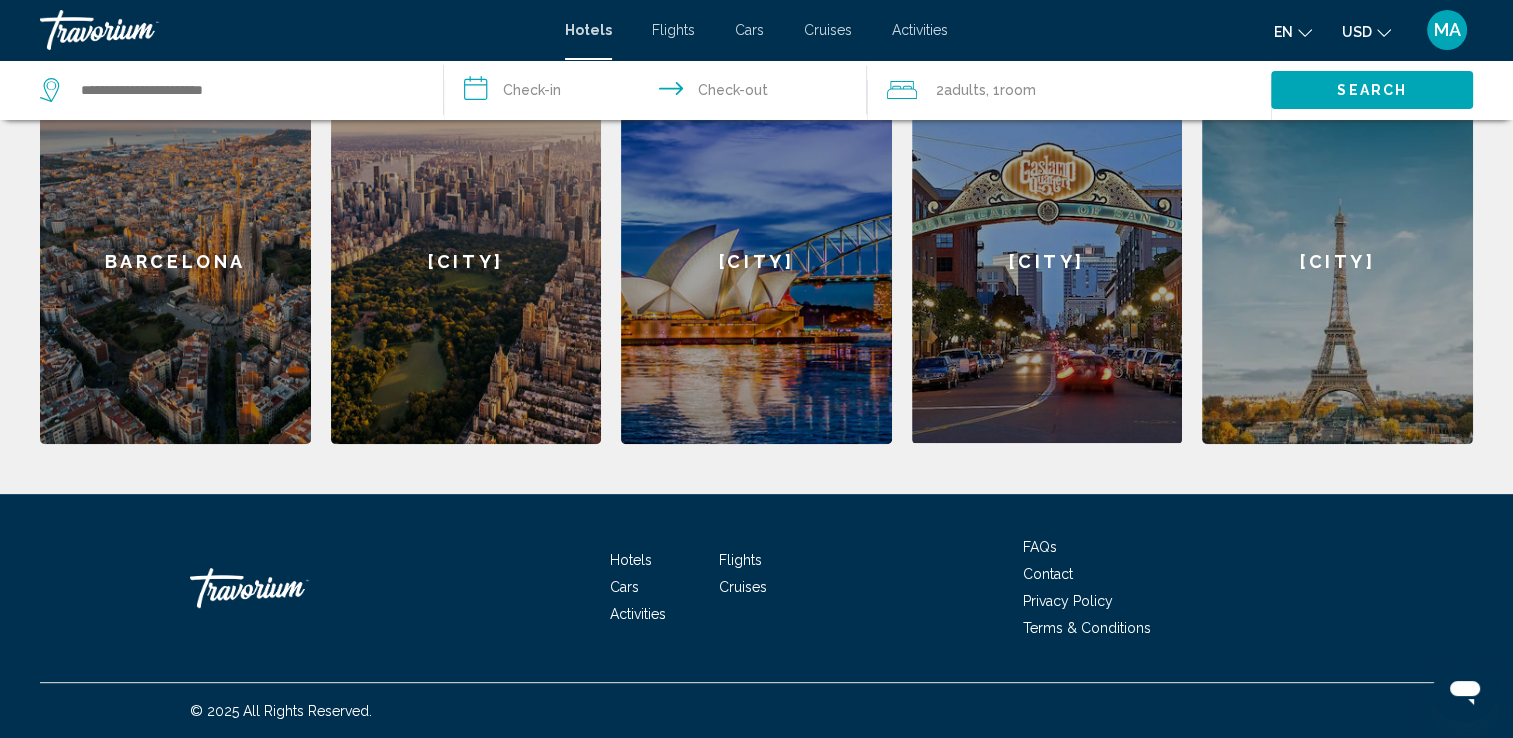 click on "[CITY]" at bounding box center [1337, 262] 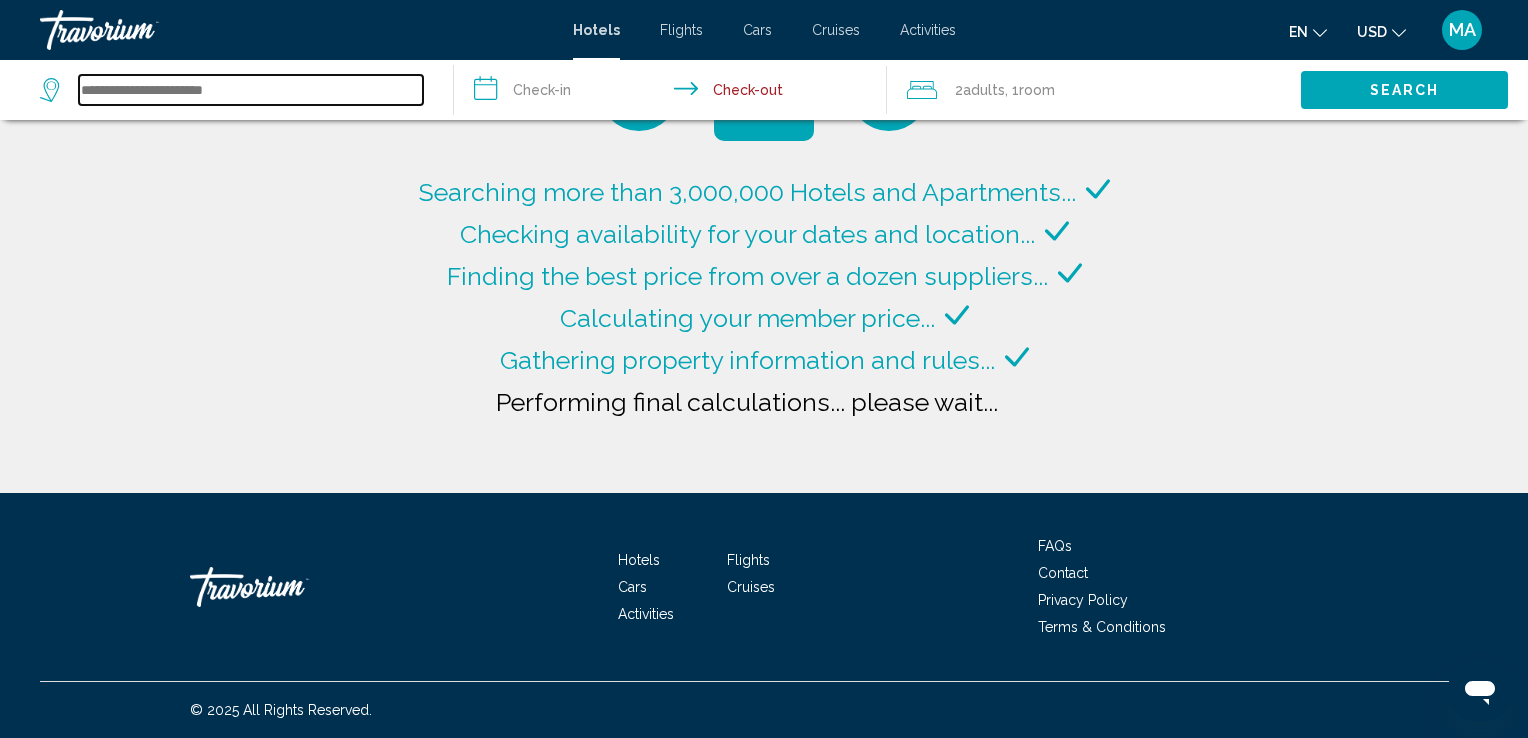 click at bounding box center [251, 90] 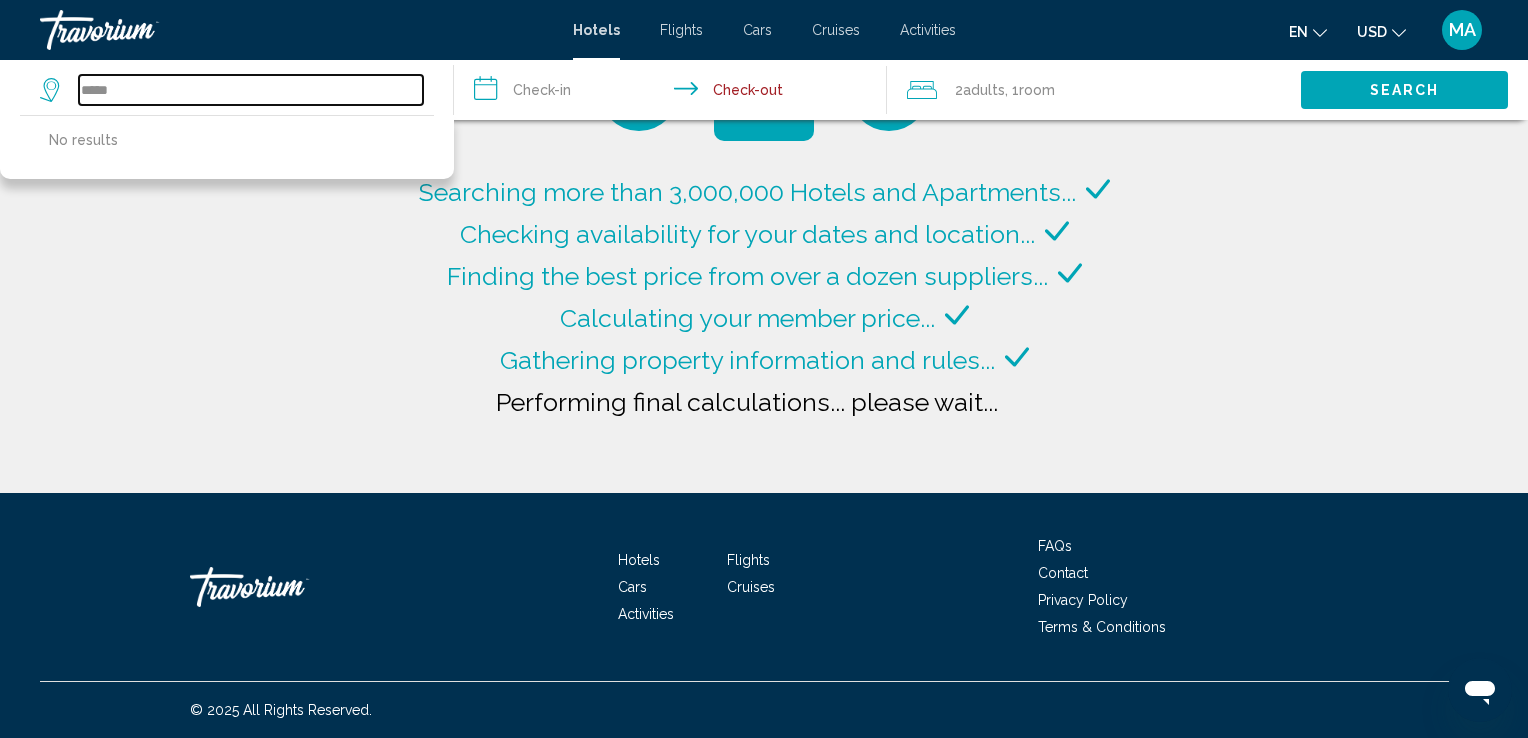 click on "*****" at bounding box center [251, 90] 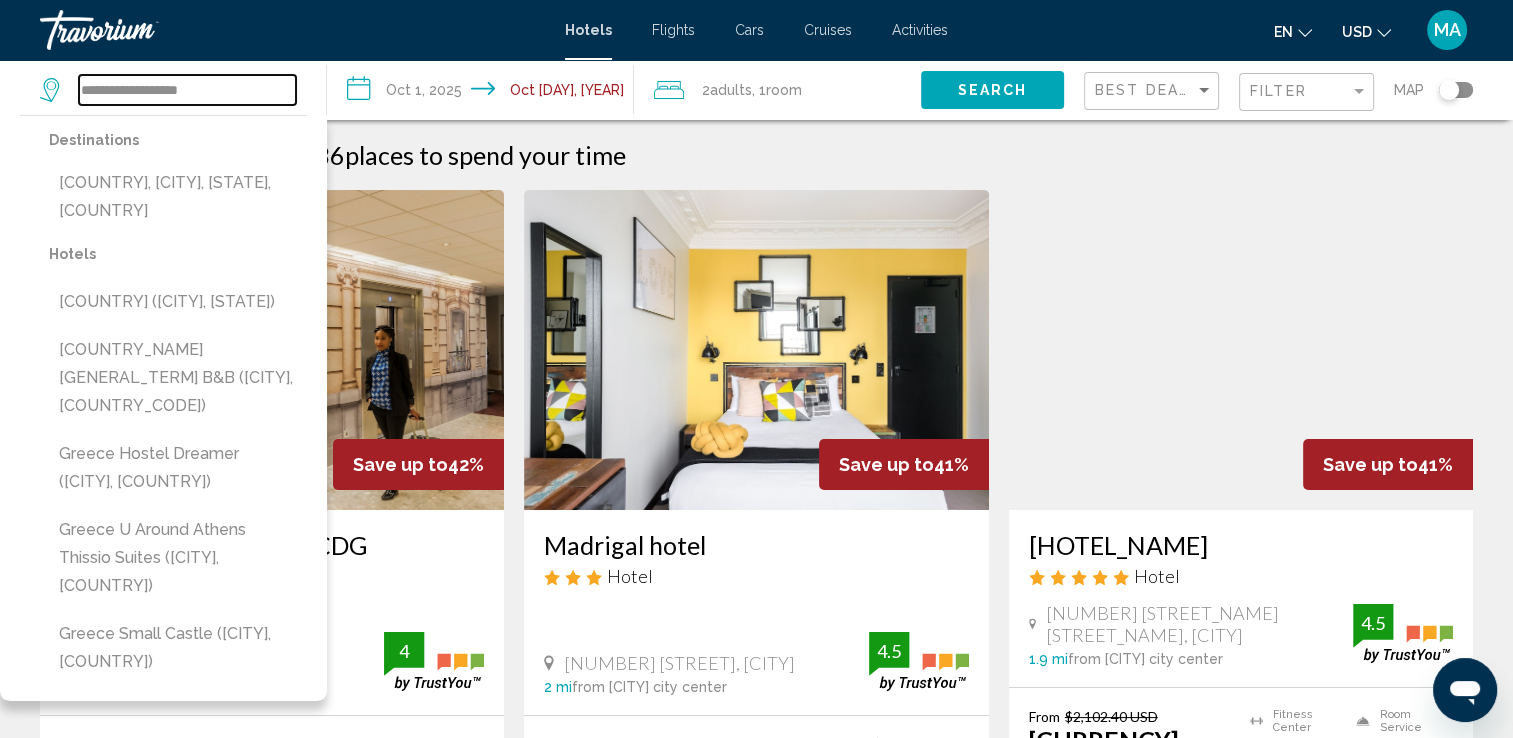 drag, startPoint x: 253, startPoint y: 89, endPoint x: 86, endPoint y: 99, distance: 167.29913 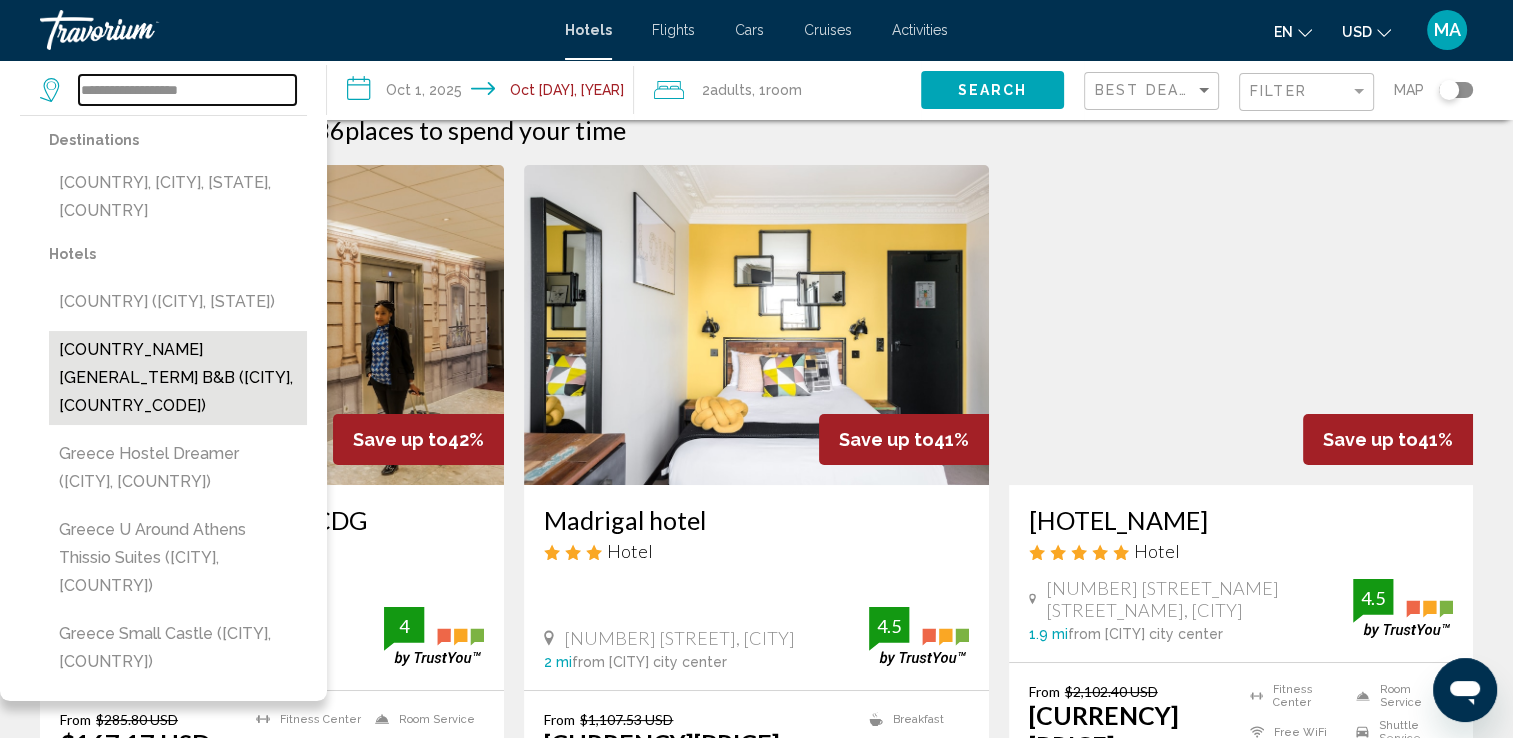 scroll, scrollTop: 0, scrollLeft: 0, axis: both 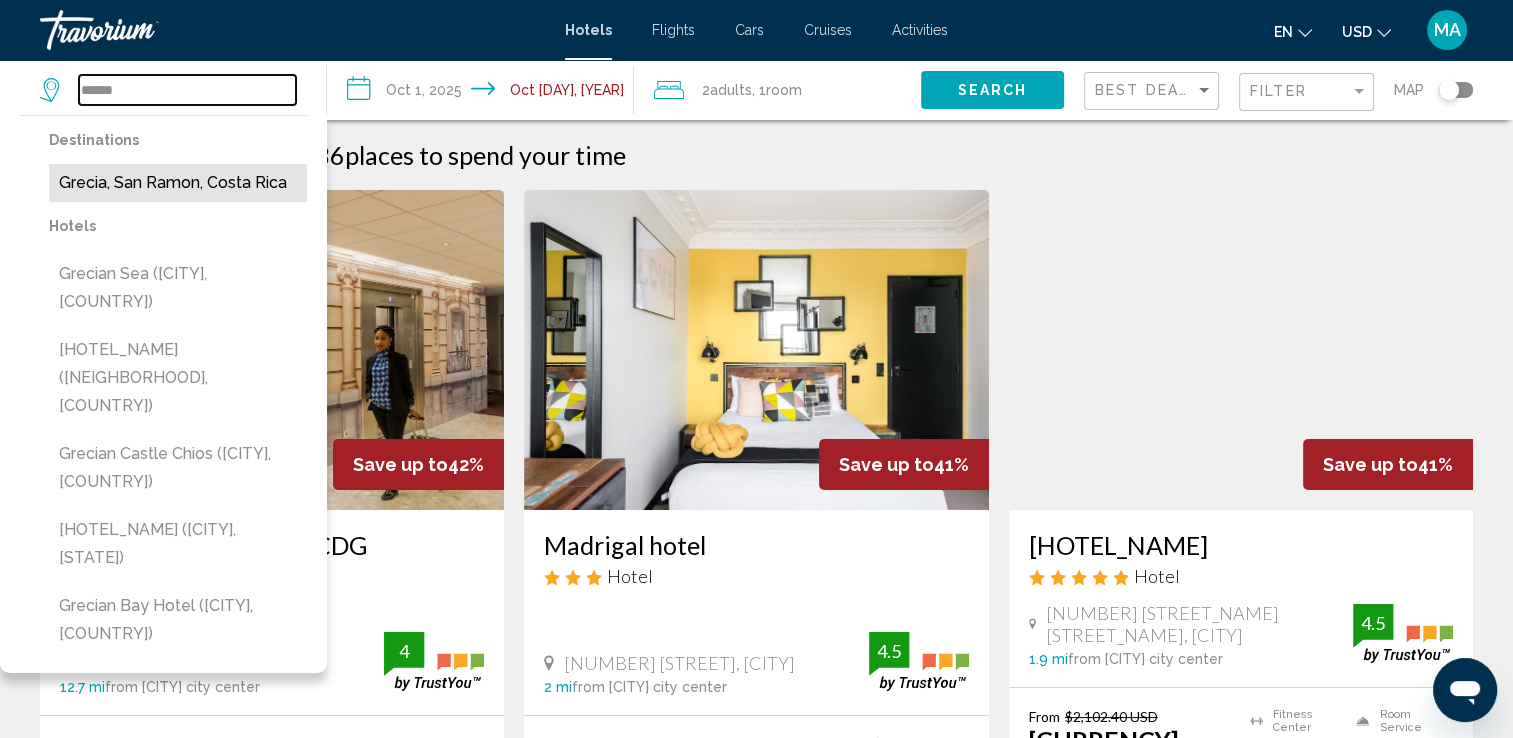 type on "******" 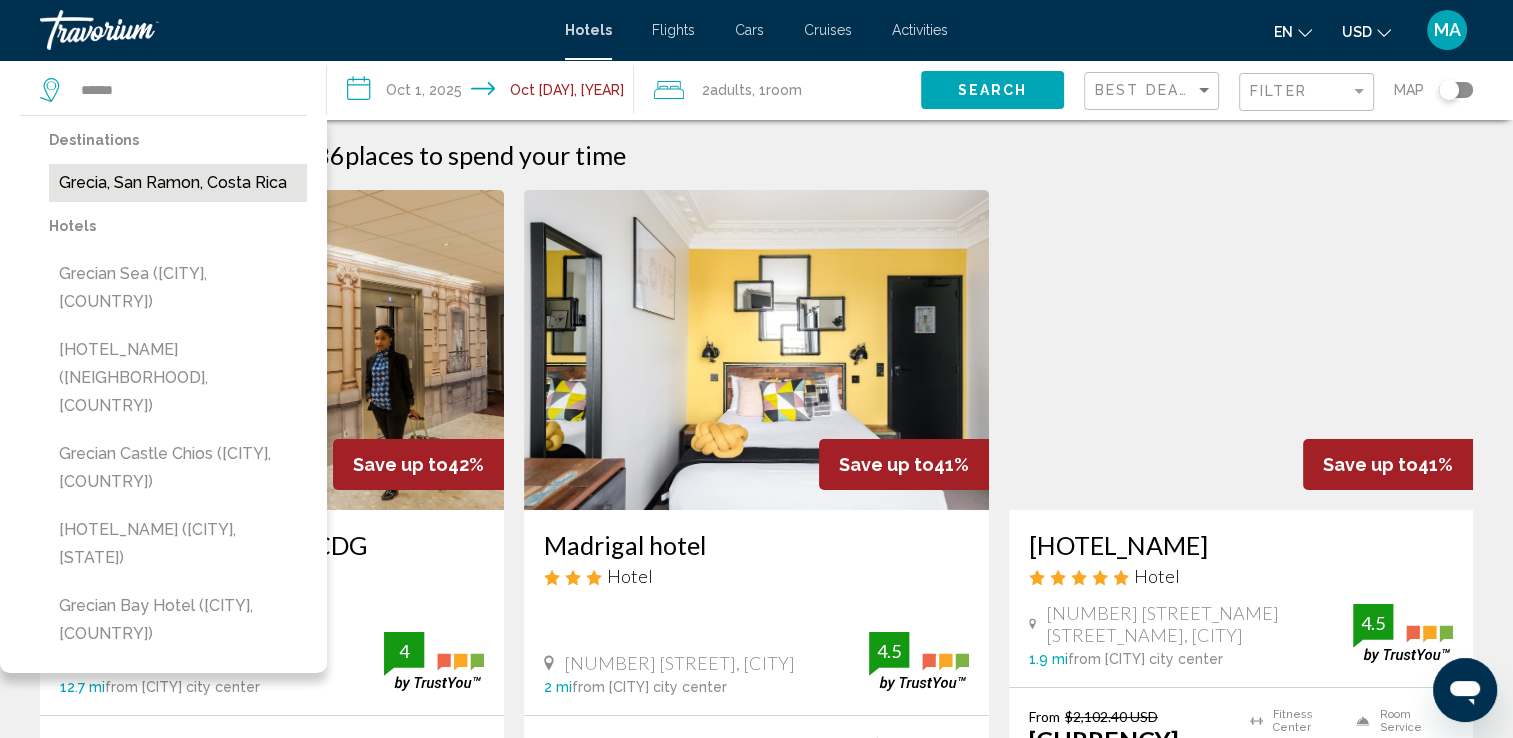 click on "Grecia, San Ramon, Costa Rica" at bounding box center (178, 183) 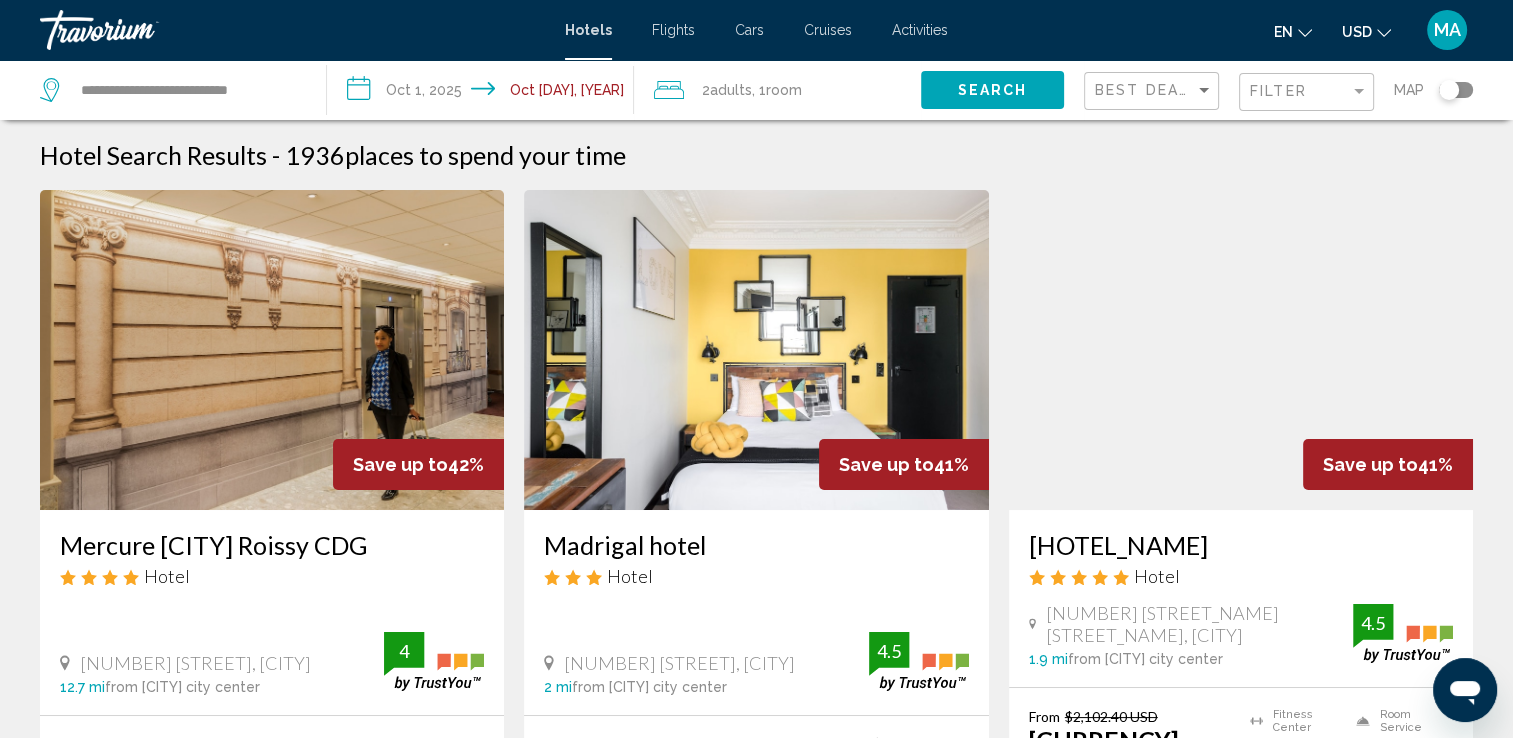 click on "**********" at bounding box center (484, 93) 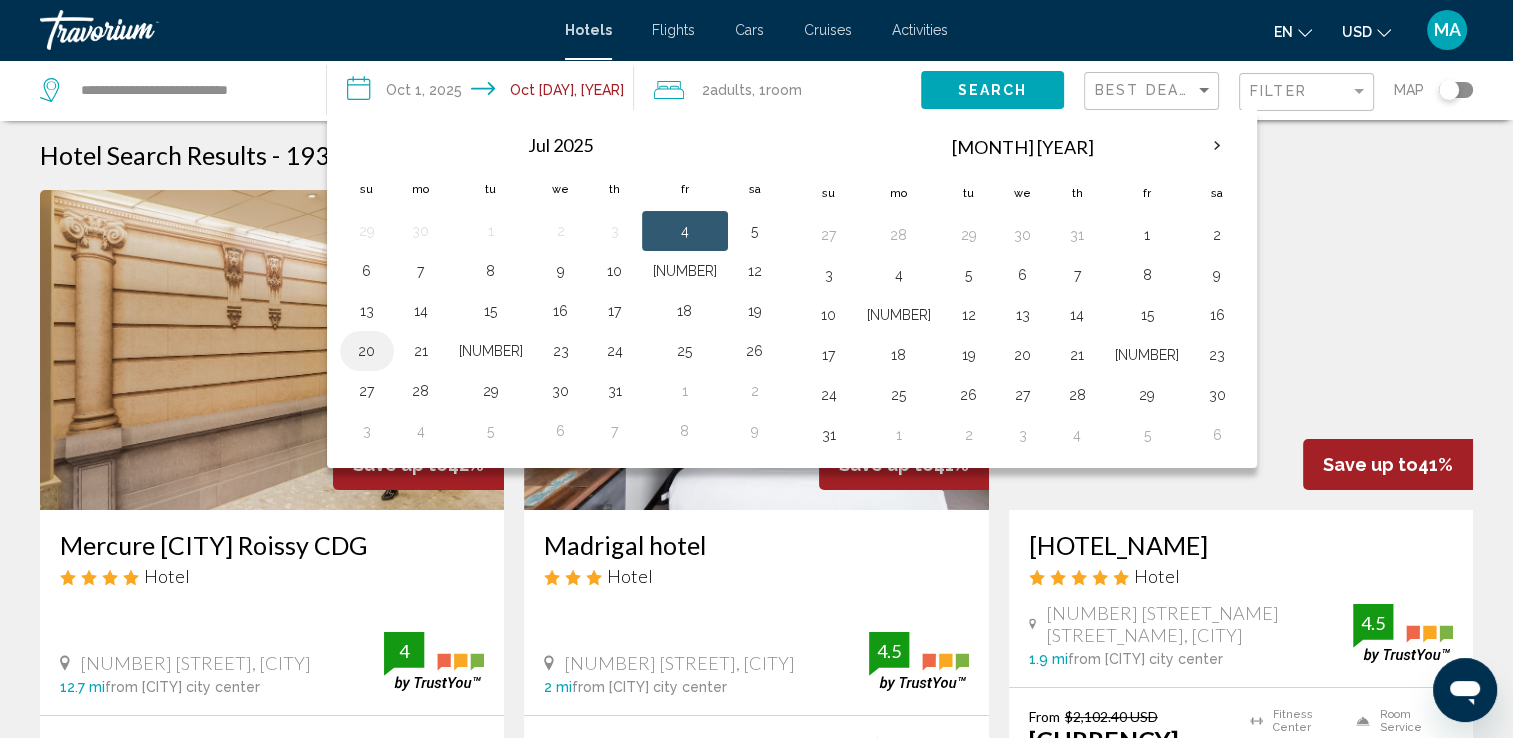 click on "20" at bounding box center (367, 351) 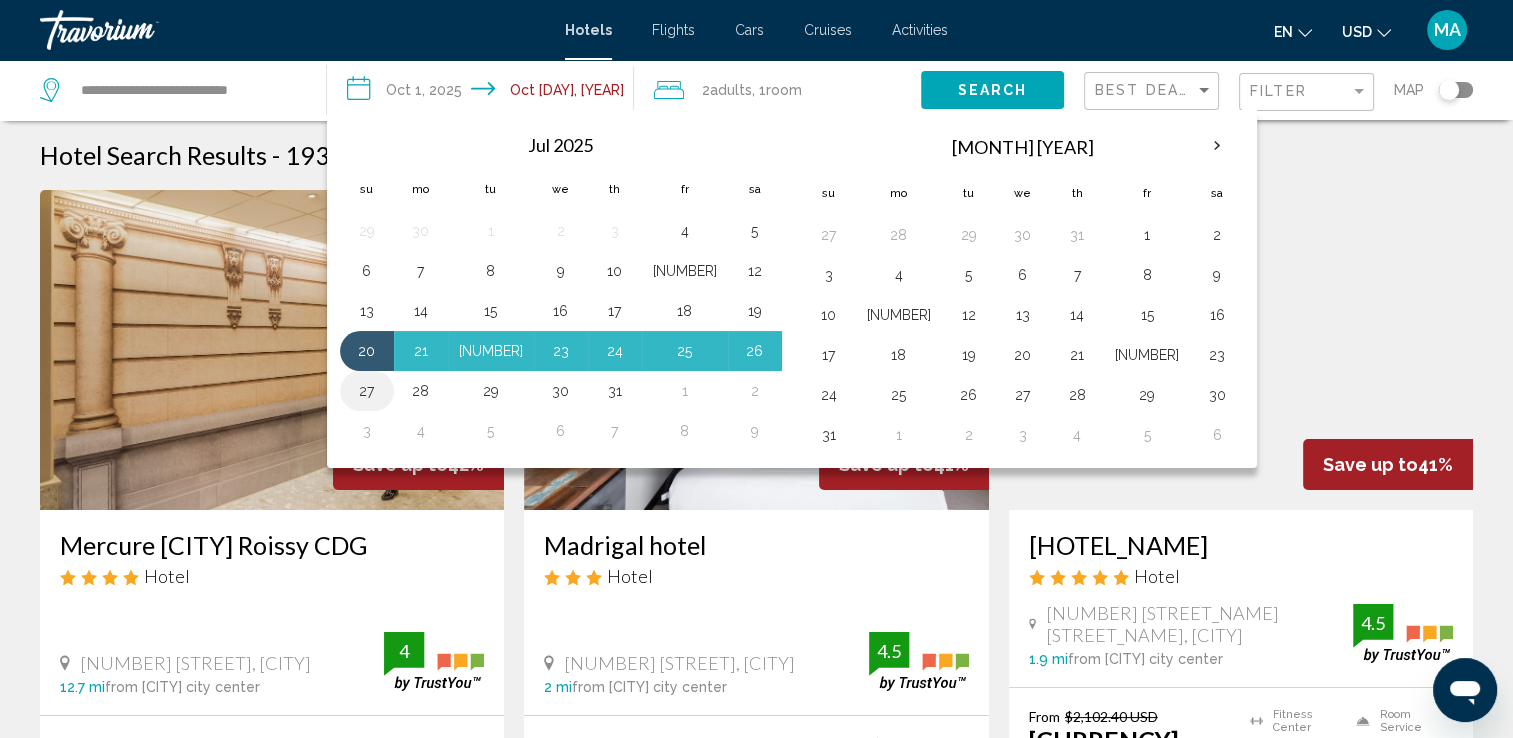 click on "27" at bounding box center [367, 391] 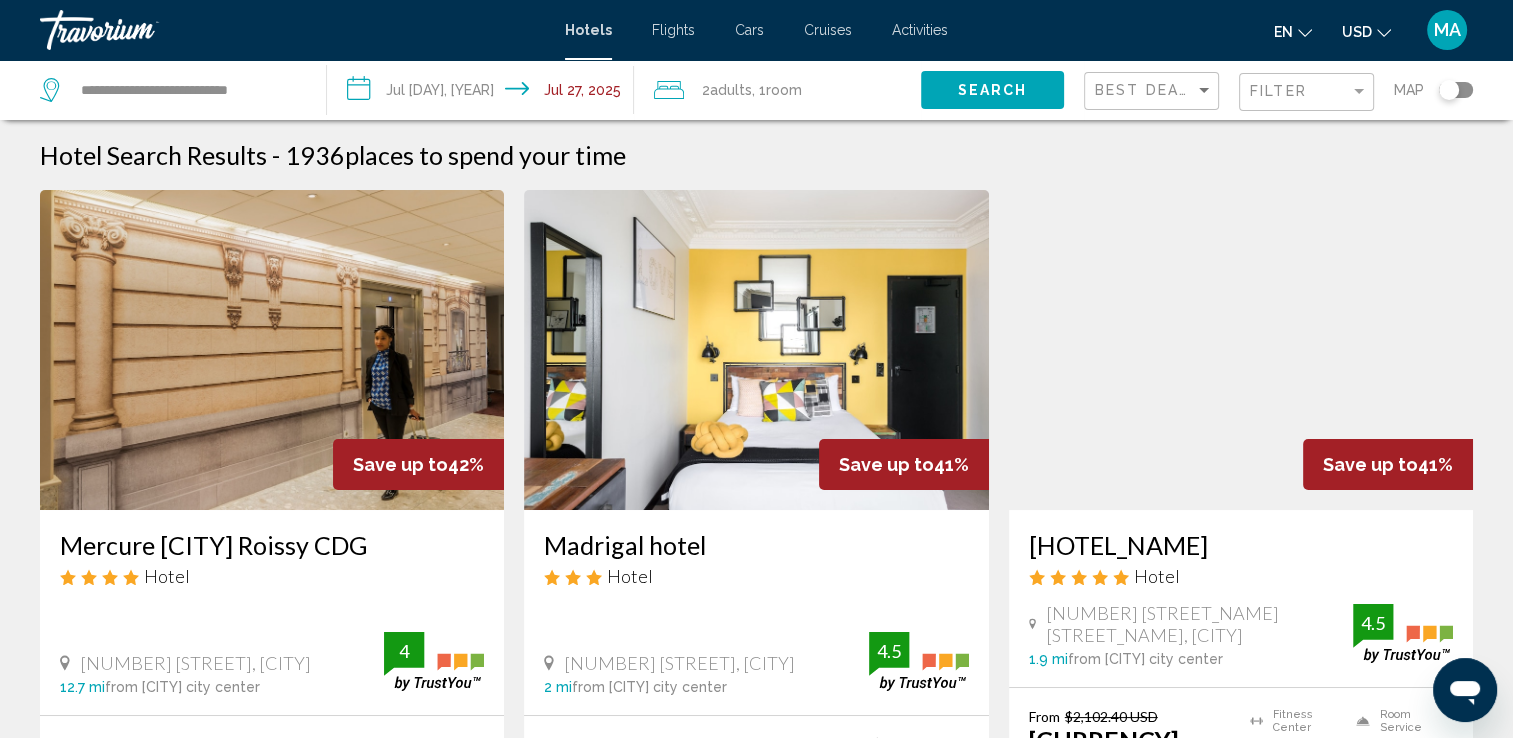 click on "[NUMBER] [ADULT] Adults , [NUMBER] [ROOM] rooms" at bounding box center [787, 90] 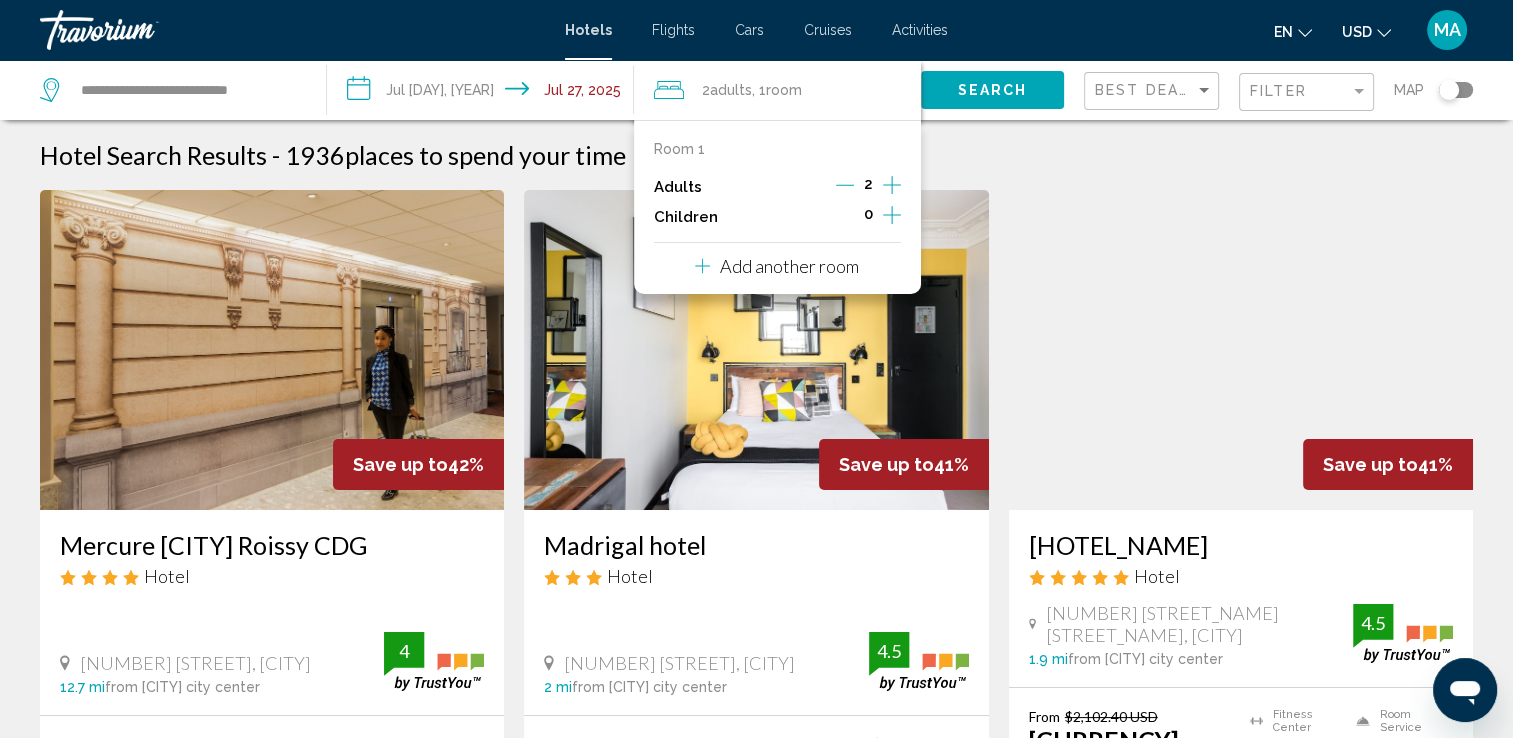 click at bounding box center (892, 215) 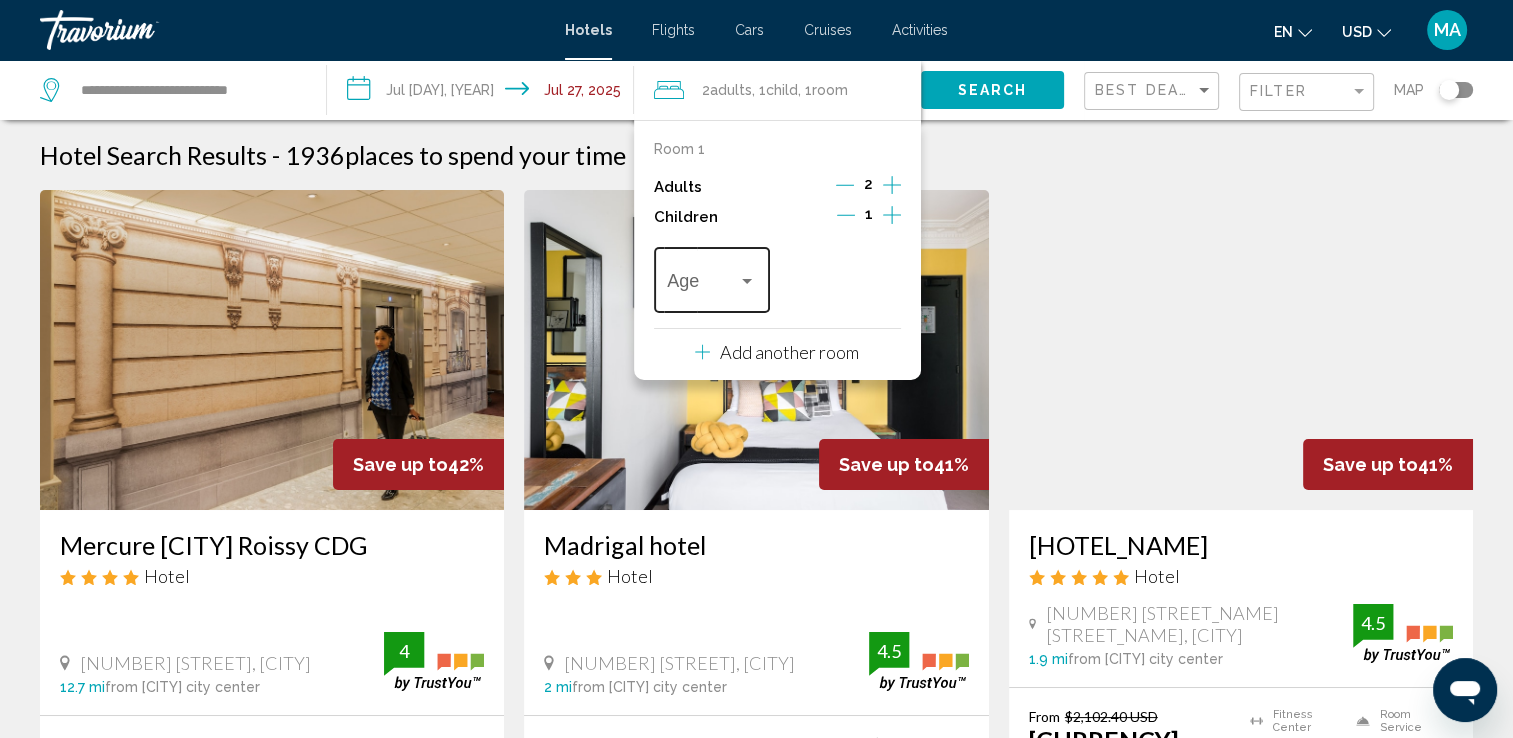 click at bounding box center [702, 285] 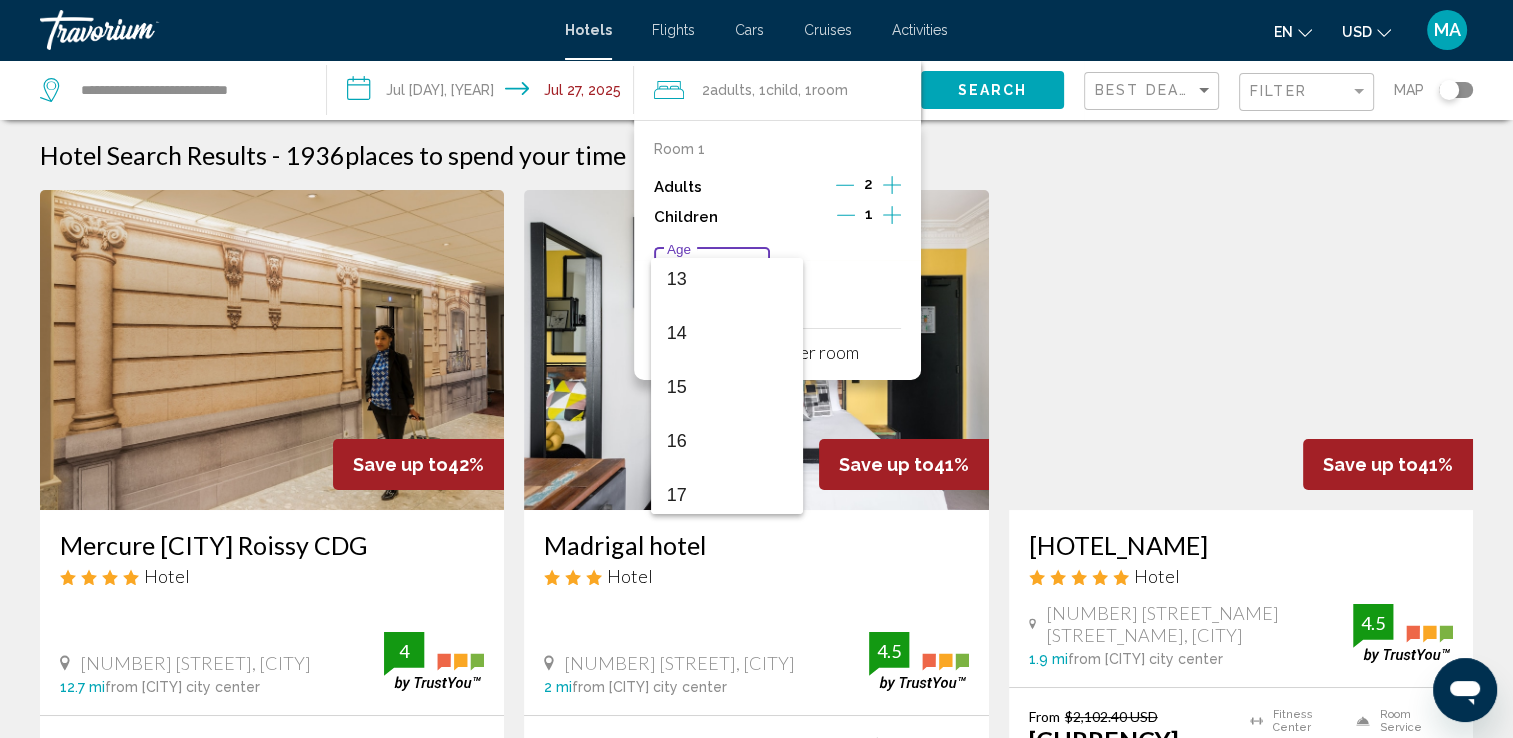 scroll, scrollTop: 716, scrollLeft: 0, axis: vertical 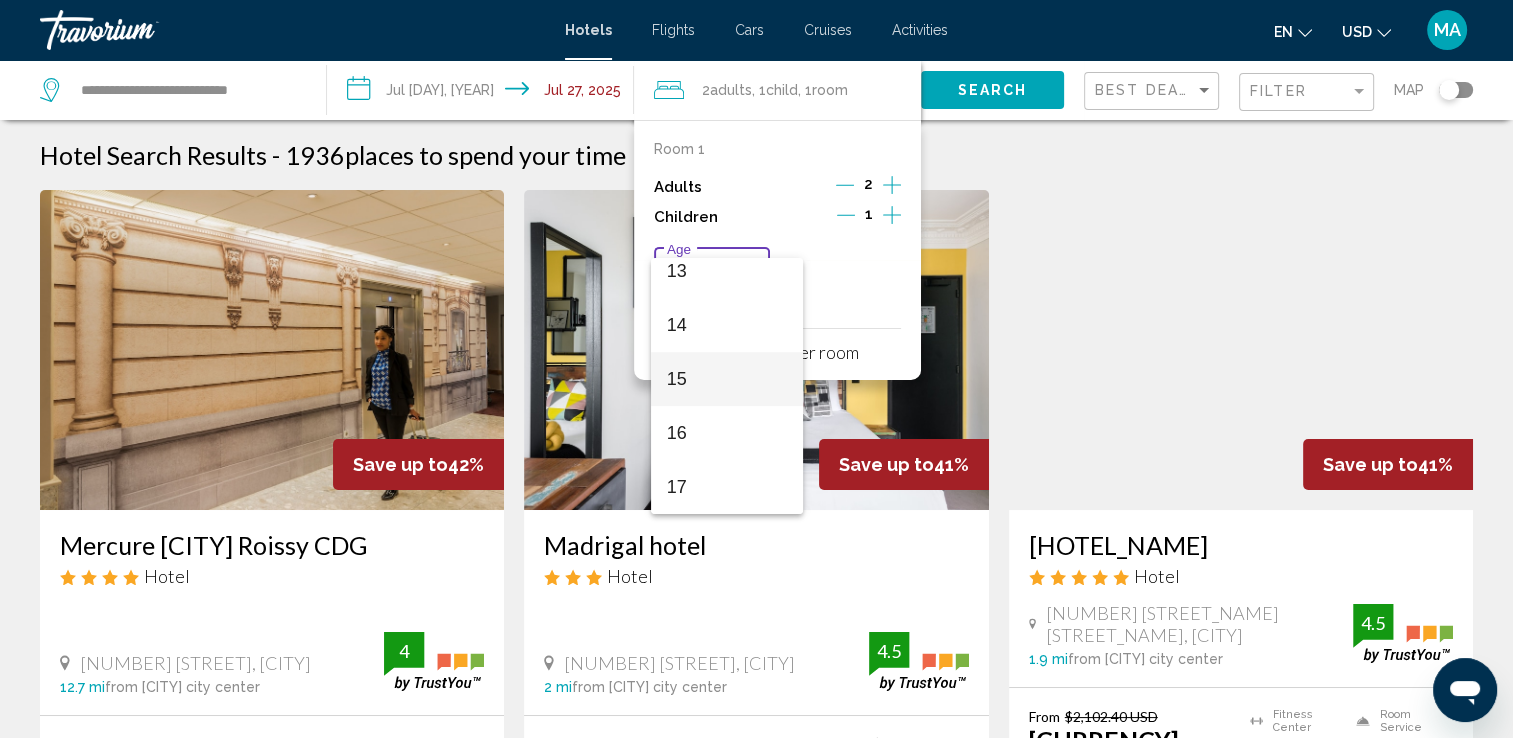 click on "15" at bounding box center (727, 379) 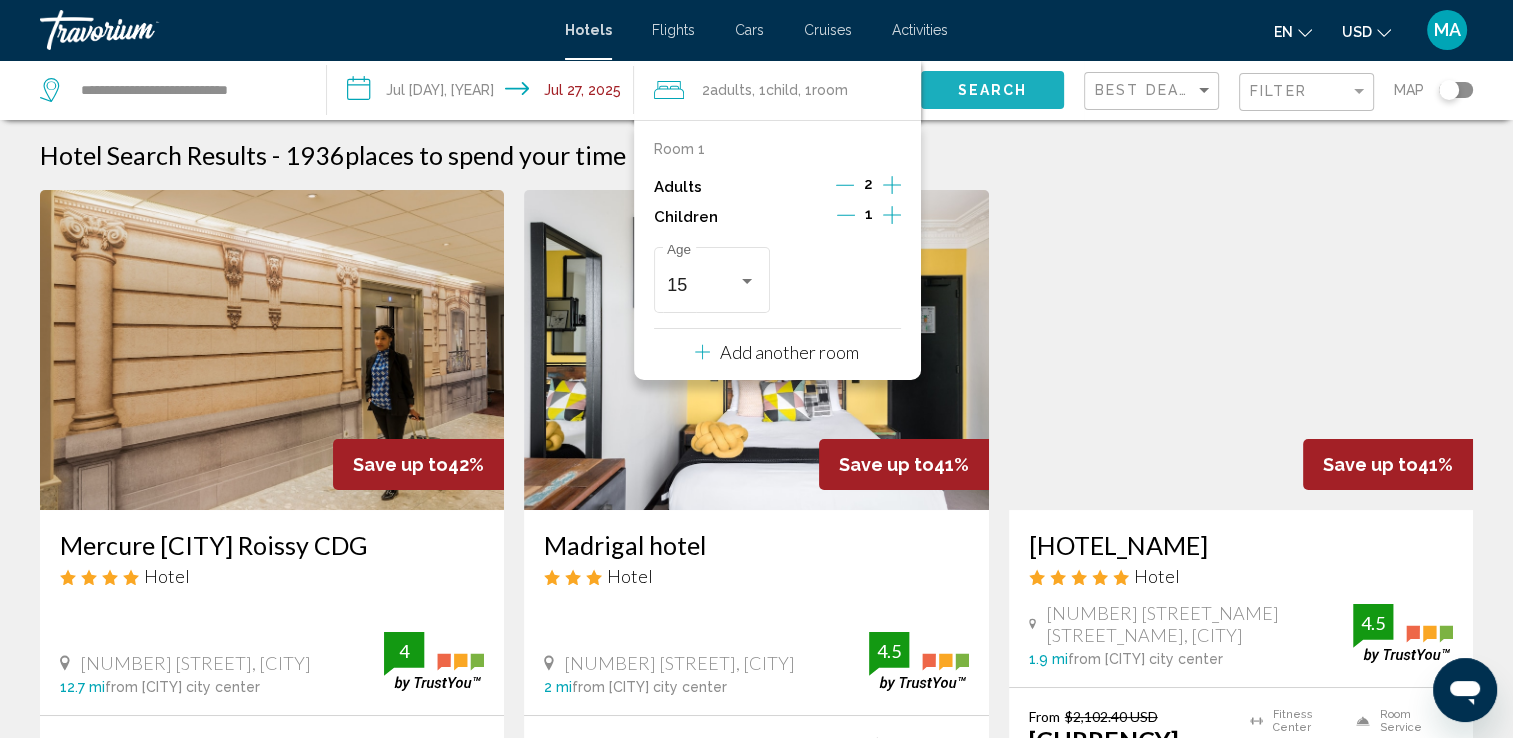 click on "Search" at bounding box center [992, 91] 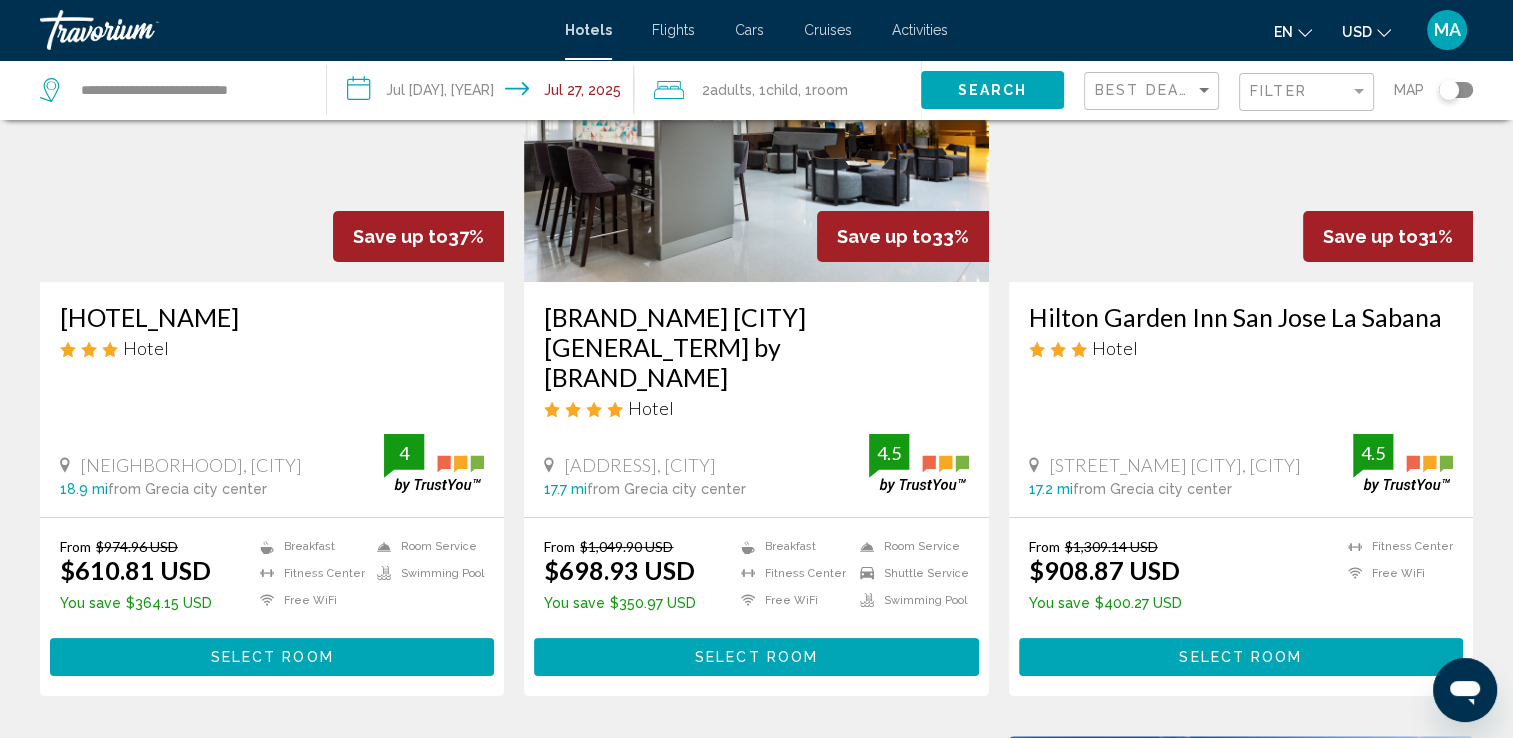 scroll, scrollTop: 300, scrollLeft: 0, axis: vertical 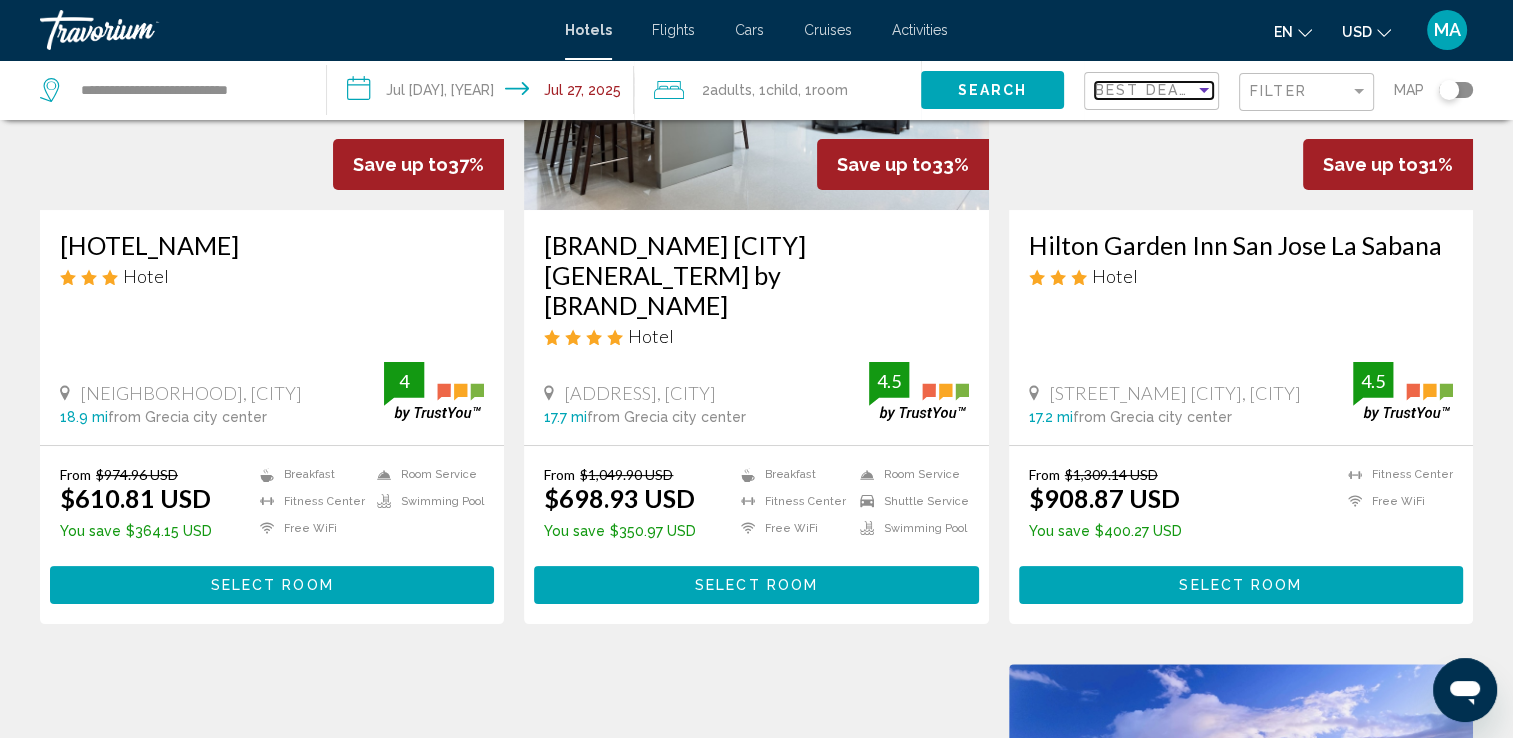 click at bounding box center (1204, 90) 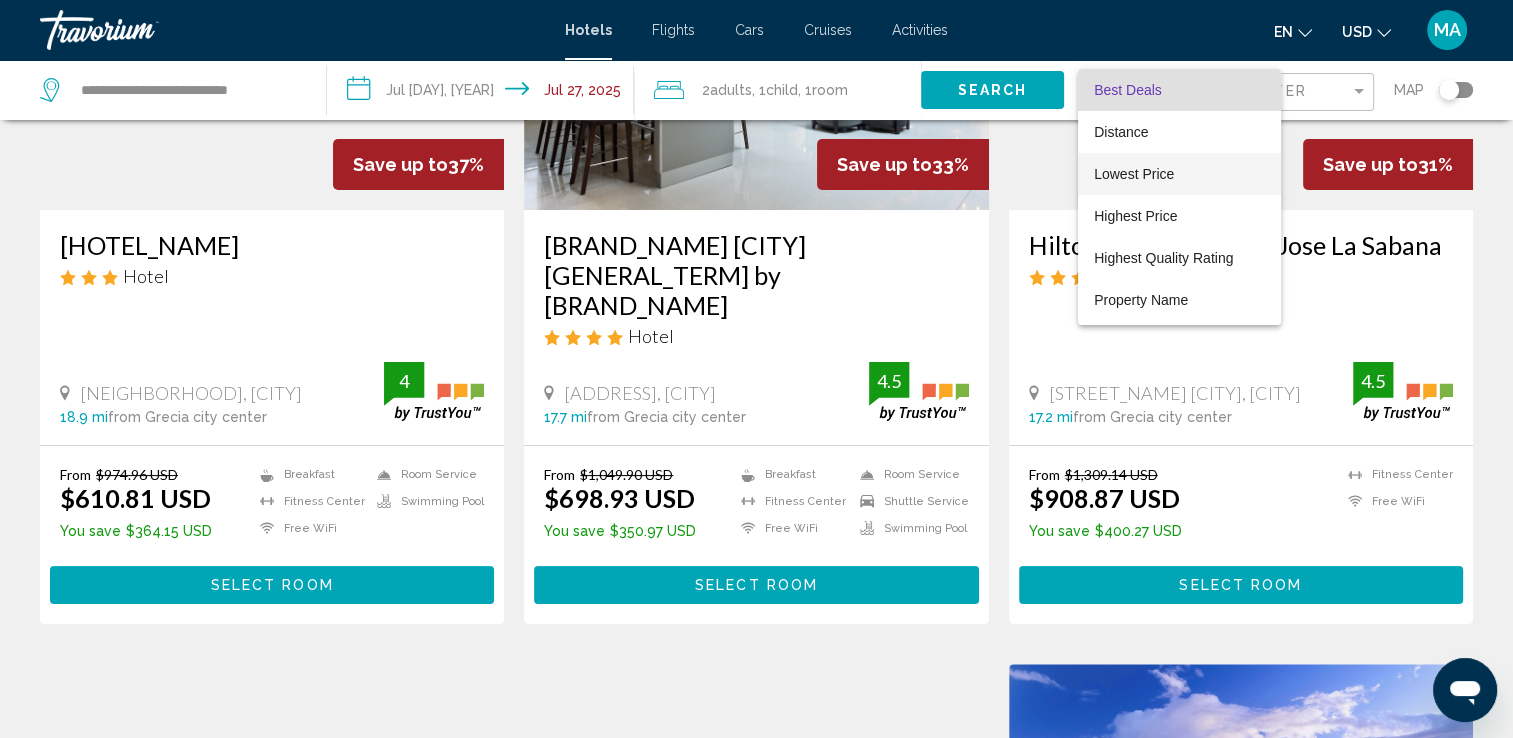 click on "Lowest Price" at bounding box center [1134, 174] 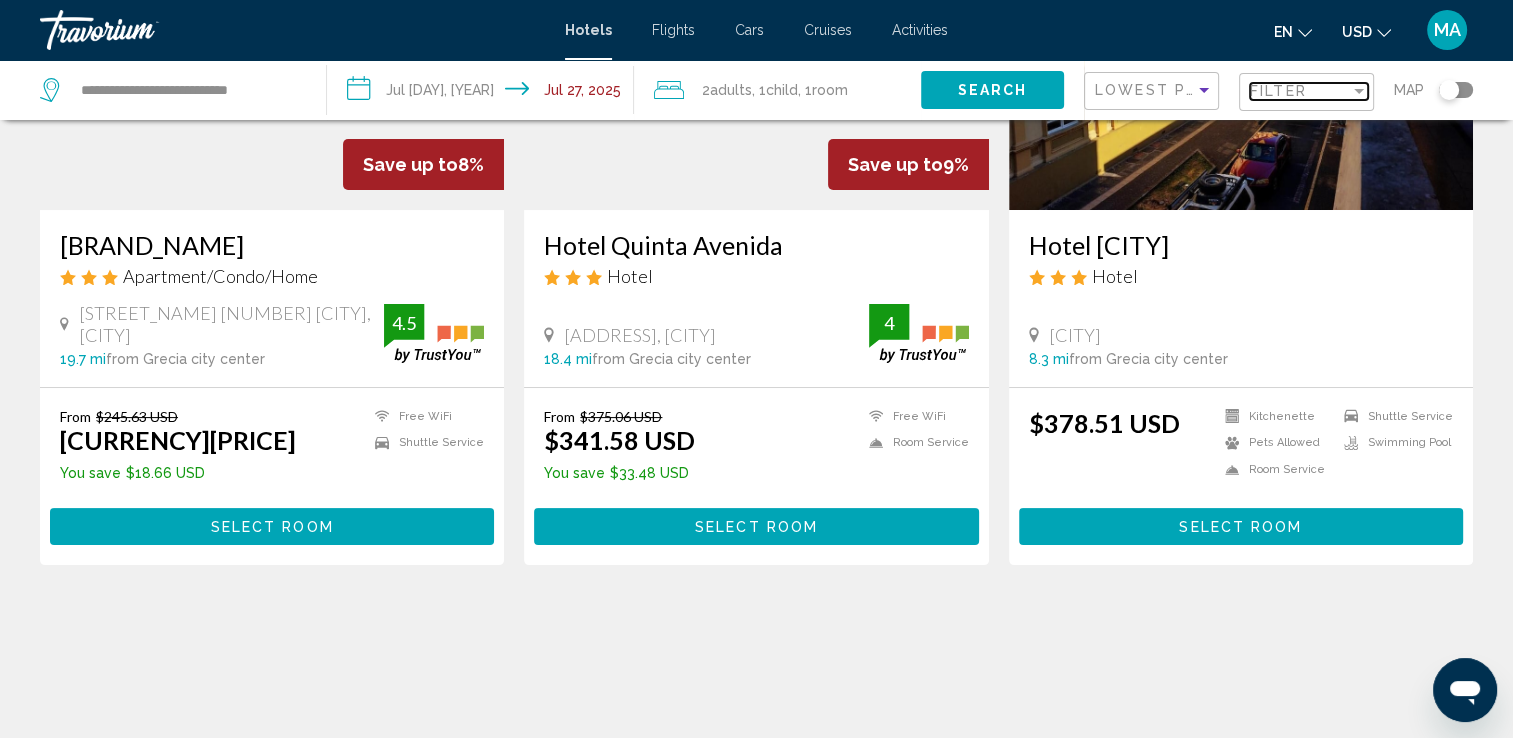 click on "Filter" at bounding box center (1300, 91) 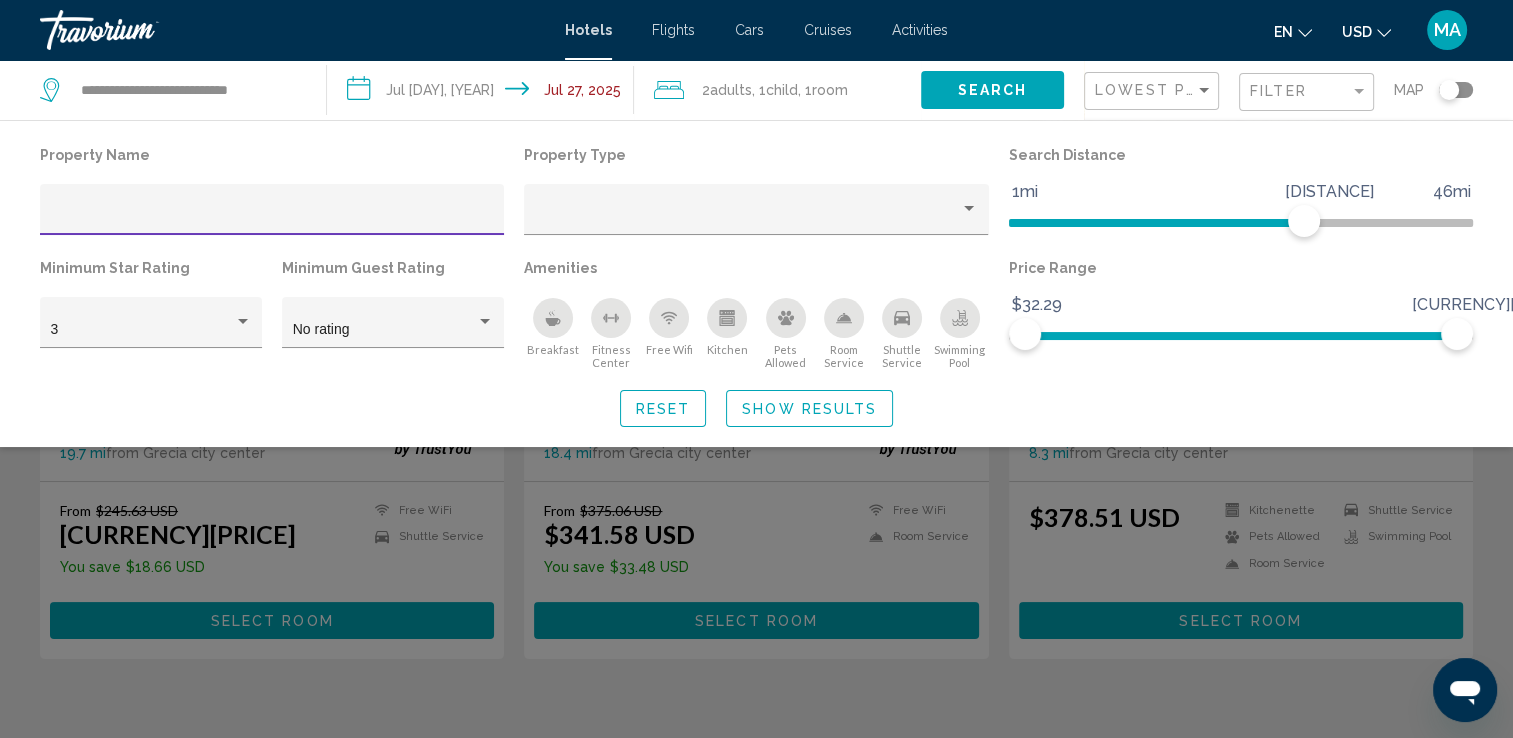 scroll, scrollTop: 200, scrollLeft: 0, axis: vertical 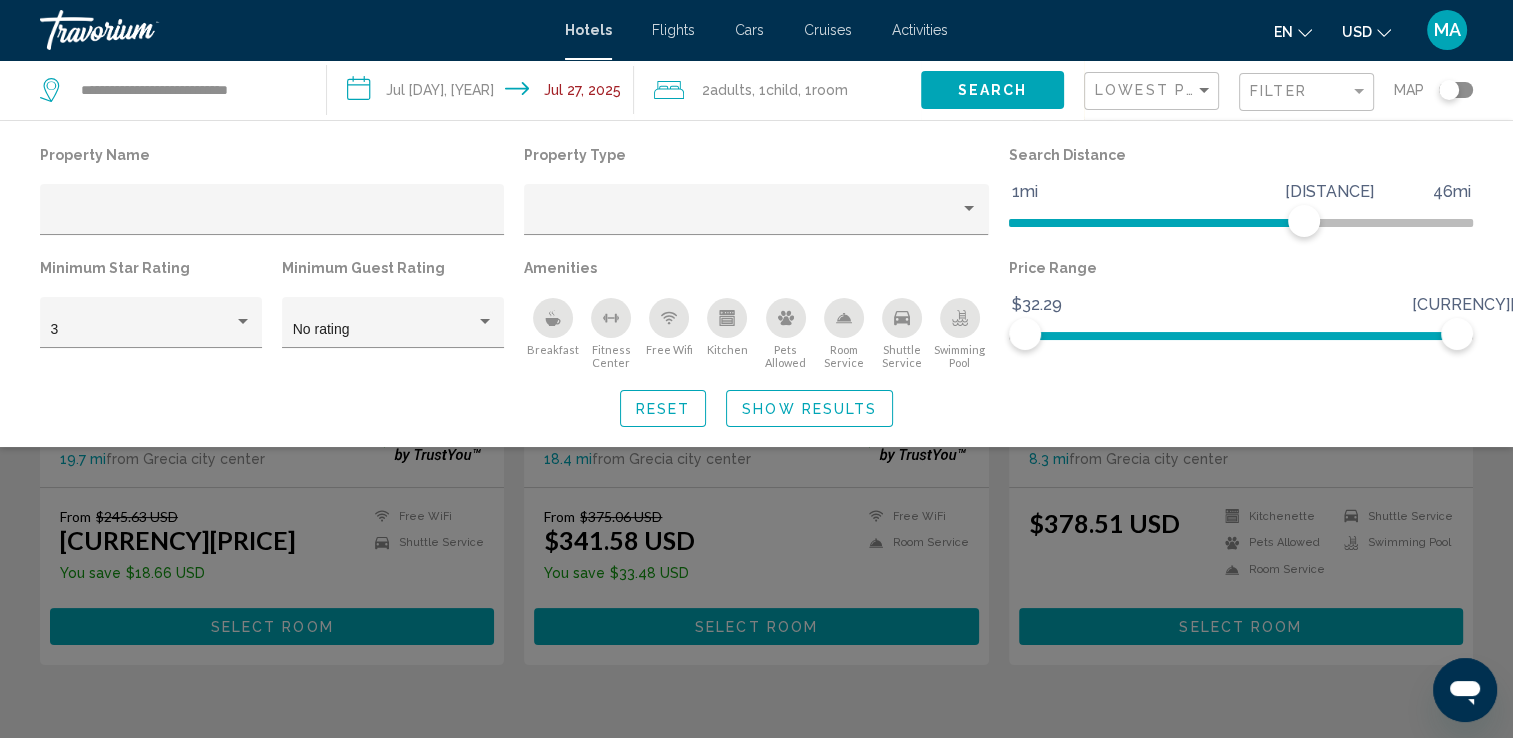 click at bounding box center (902, 318) 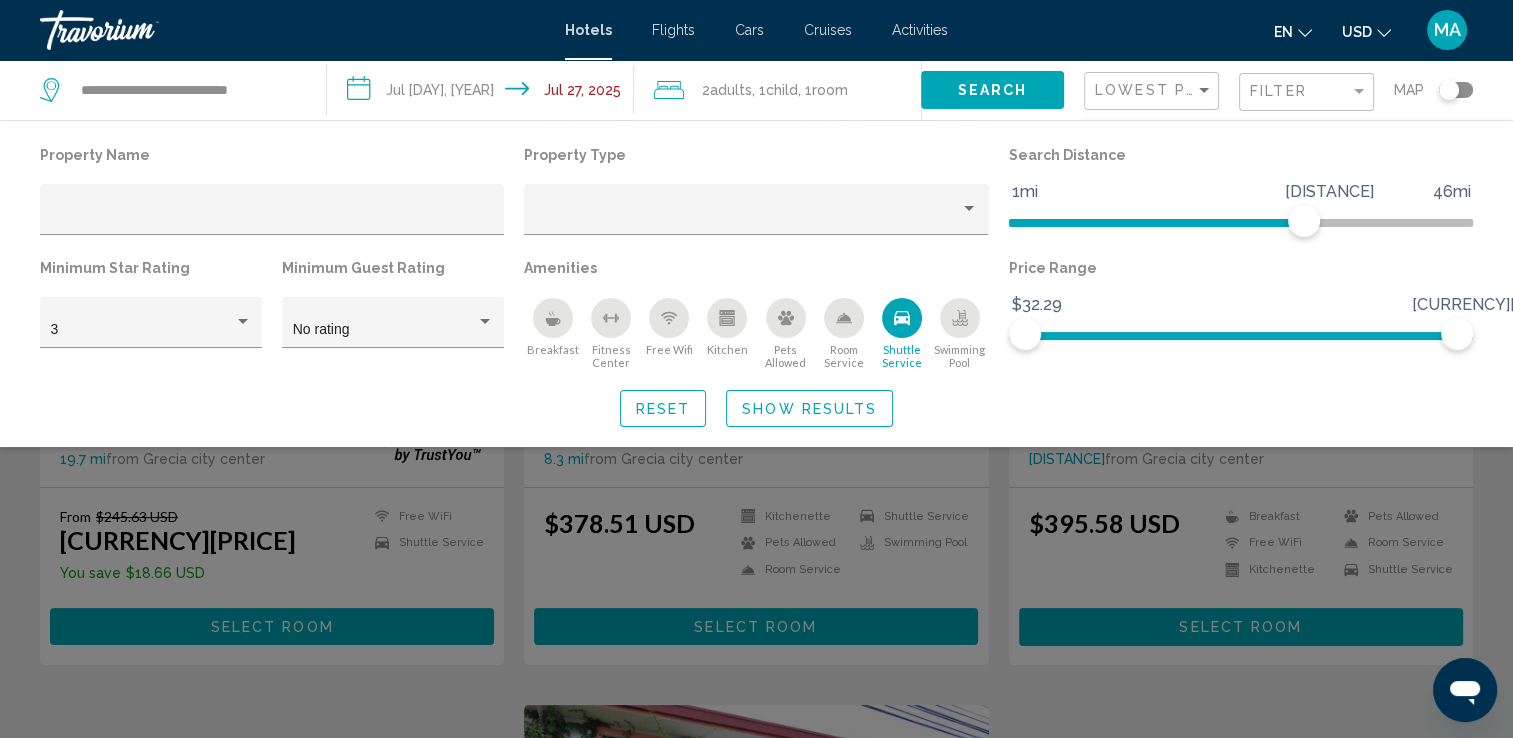 click at bounding box center (960, 318) 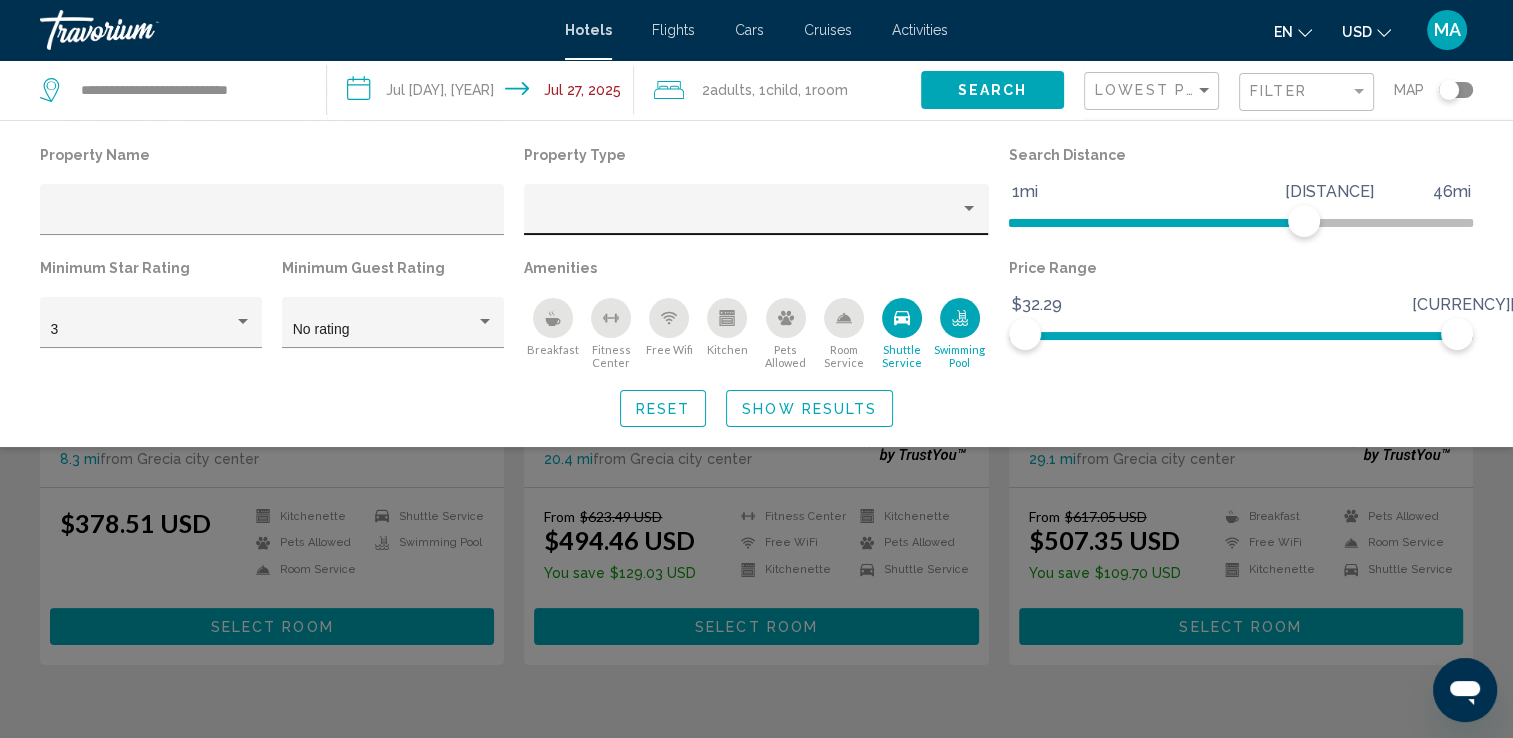 click at bounding box center (756, 209) 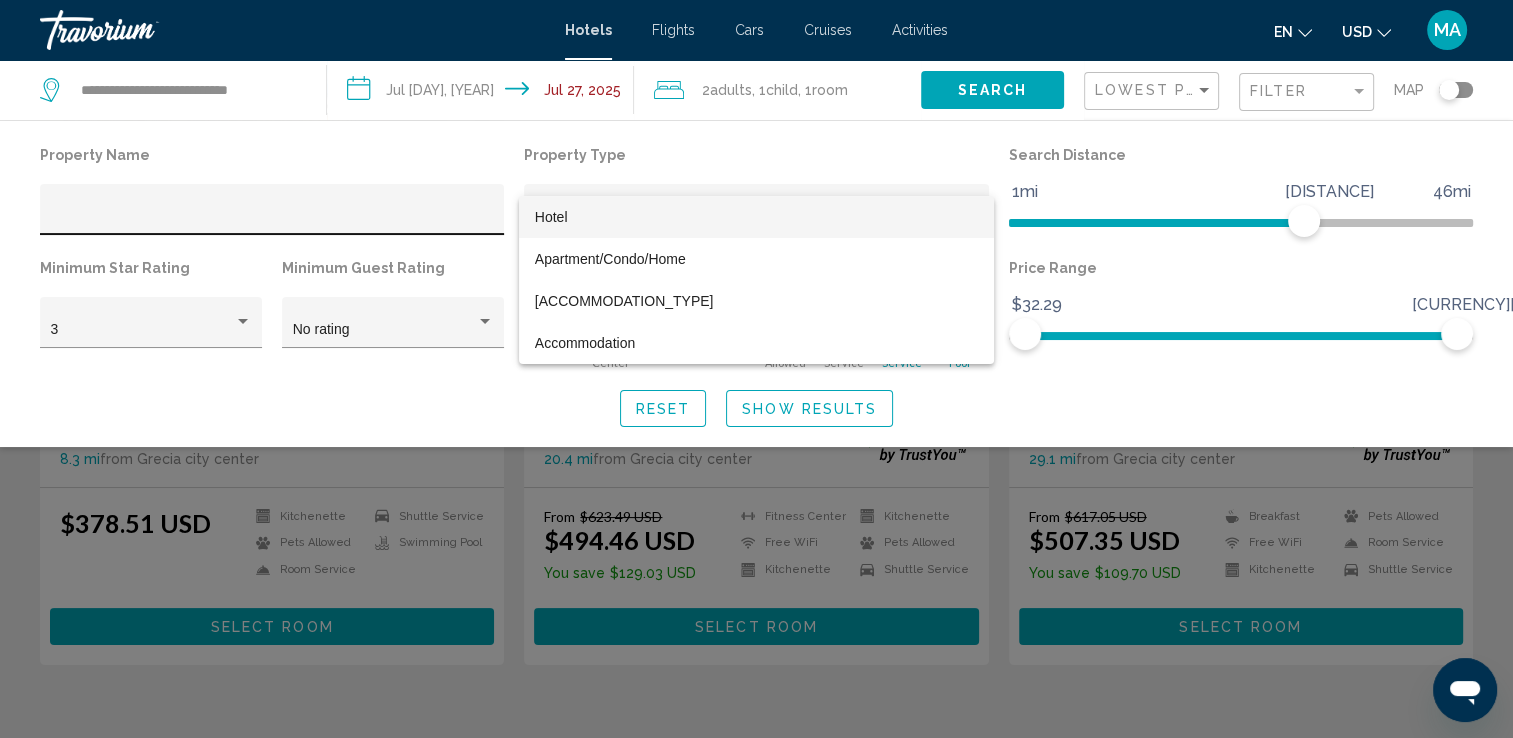 click at bounding box center (756, 369) 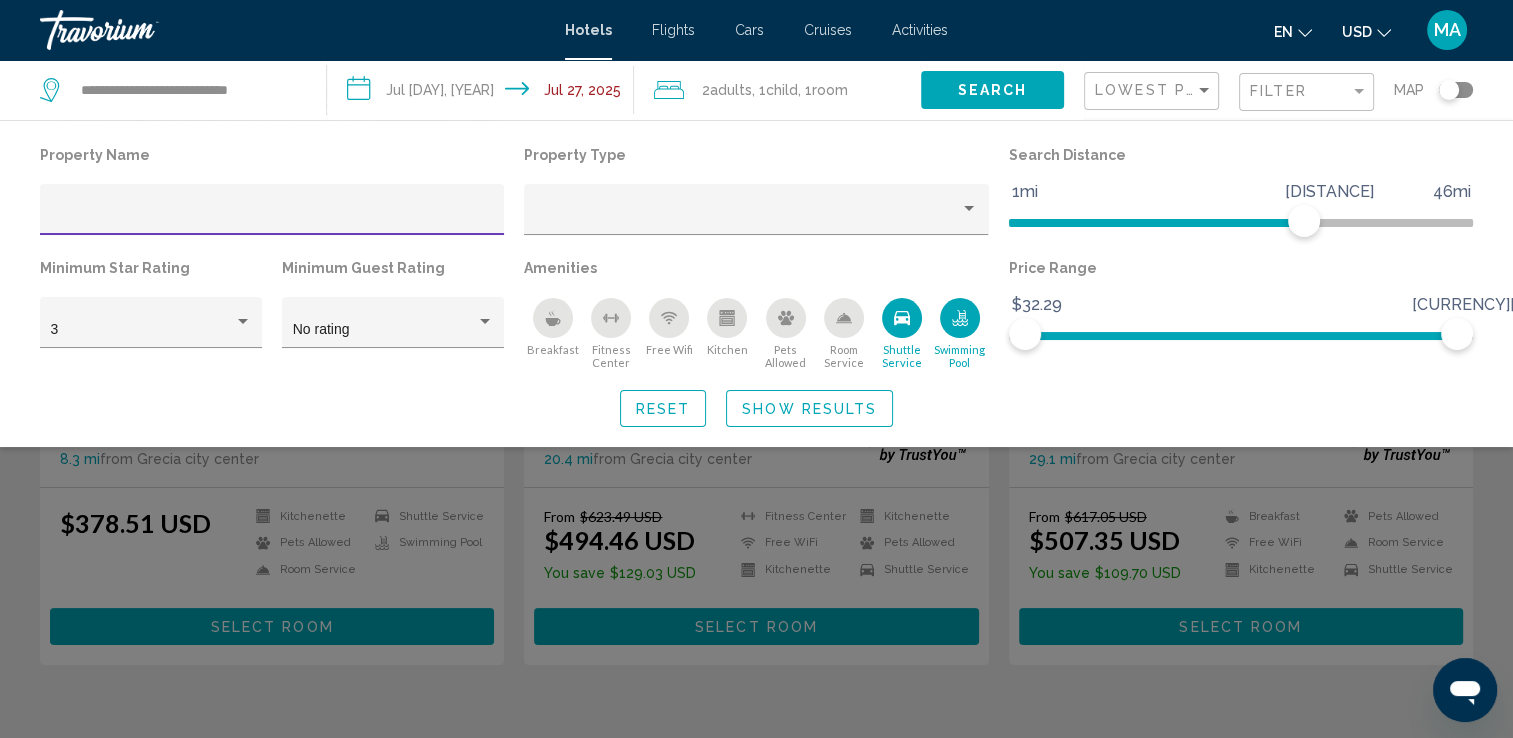 click at bounding box center (272, 217) 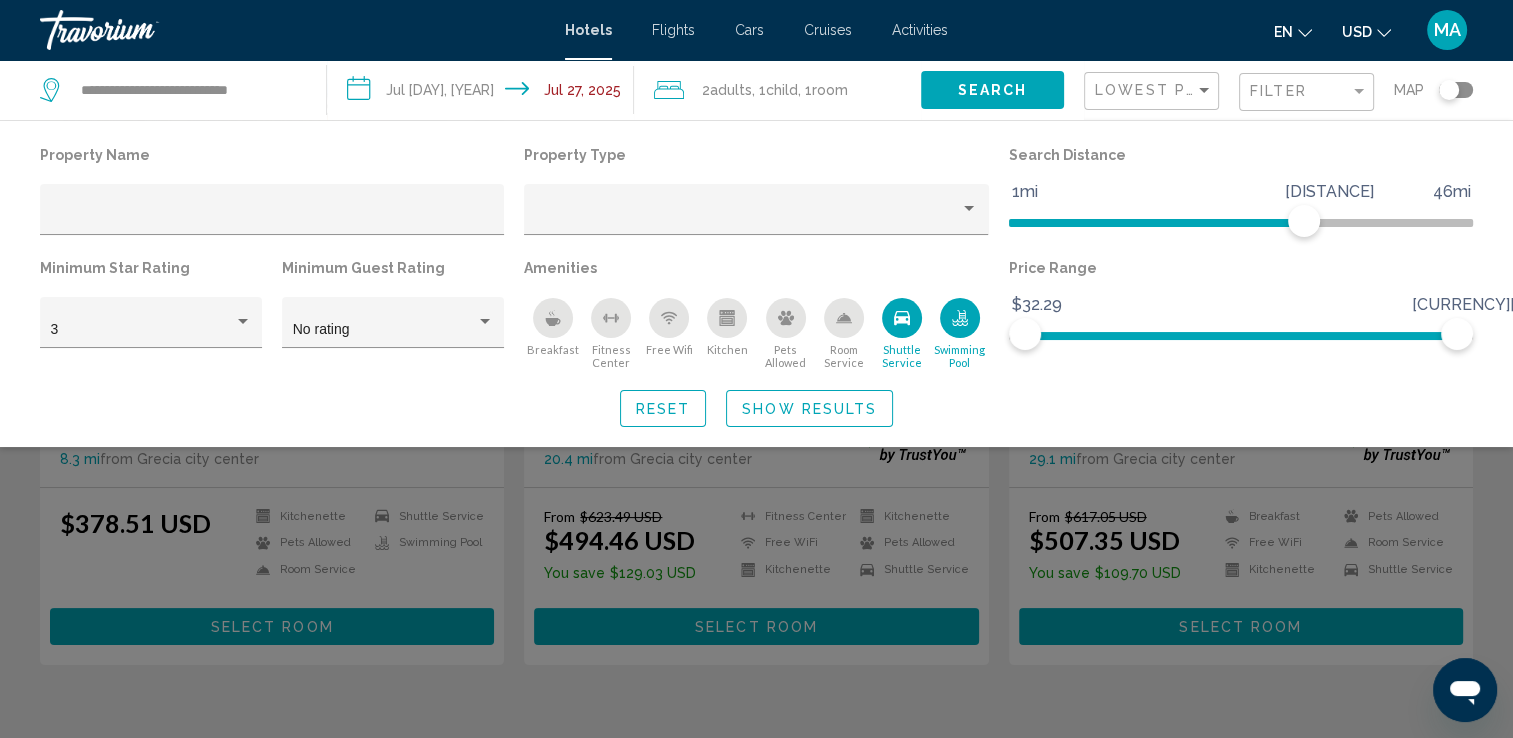 click on "Show Results" at bounding box center [809, 409] 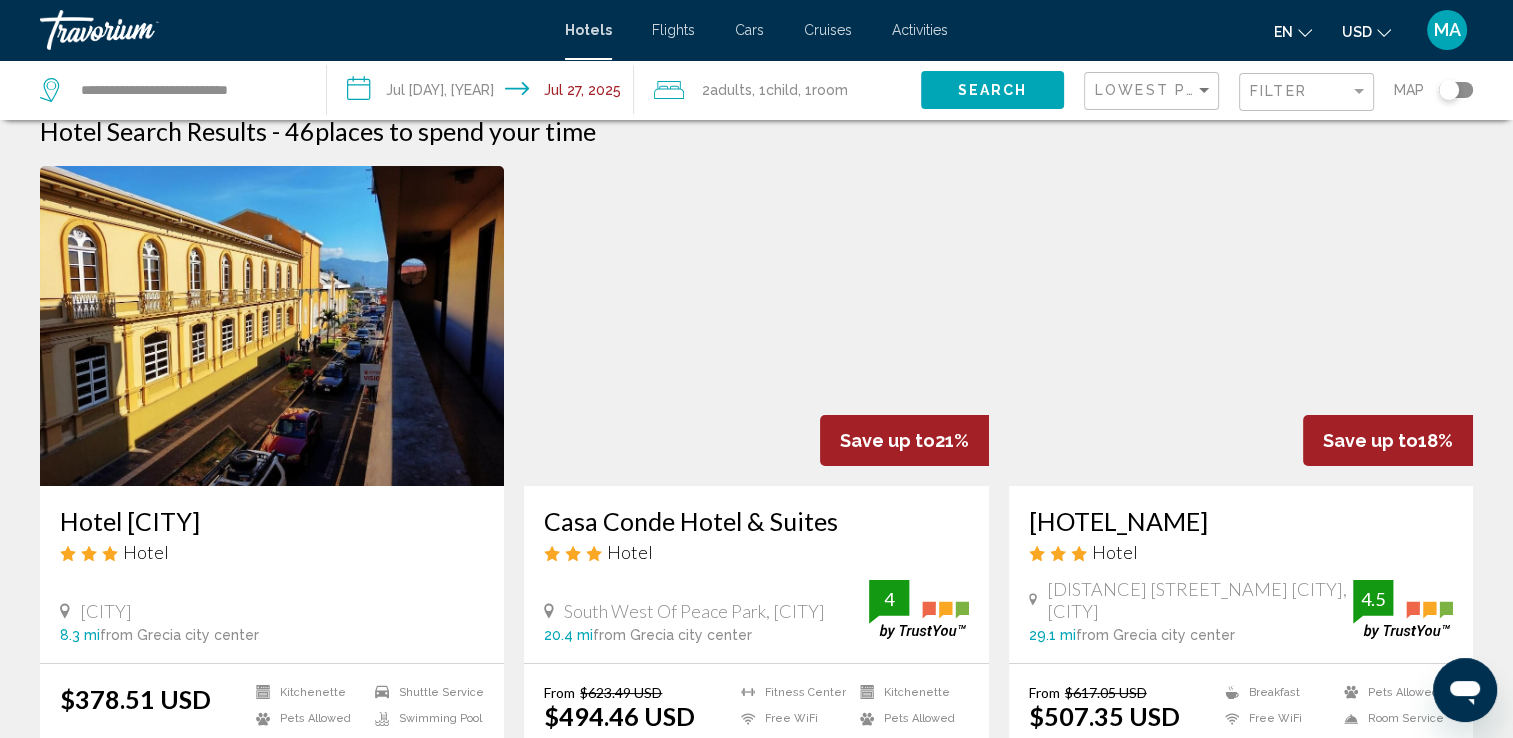 scroll, scrollTop: 0, scrollLeft: 0, axis: both 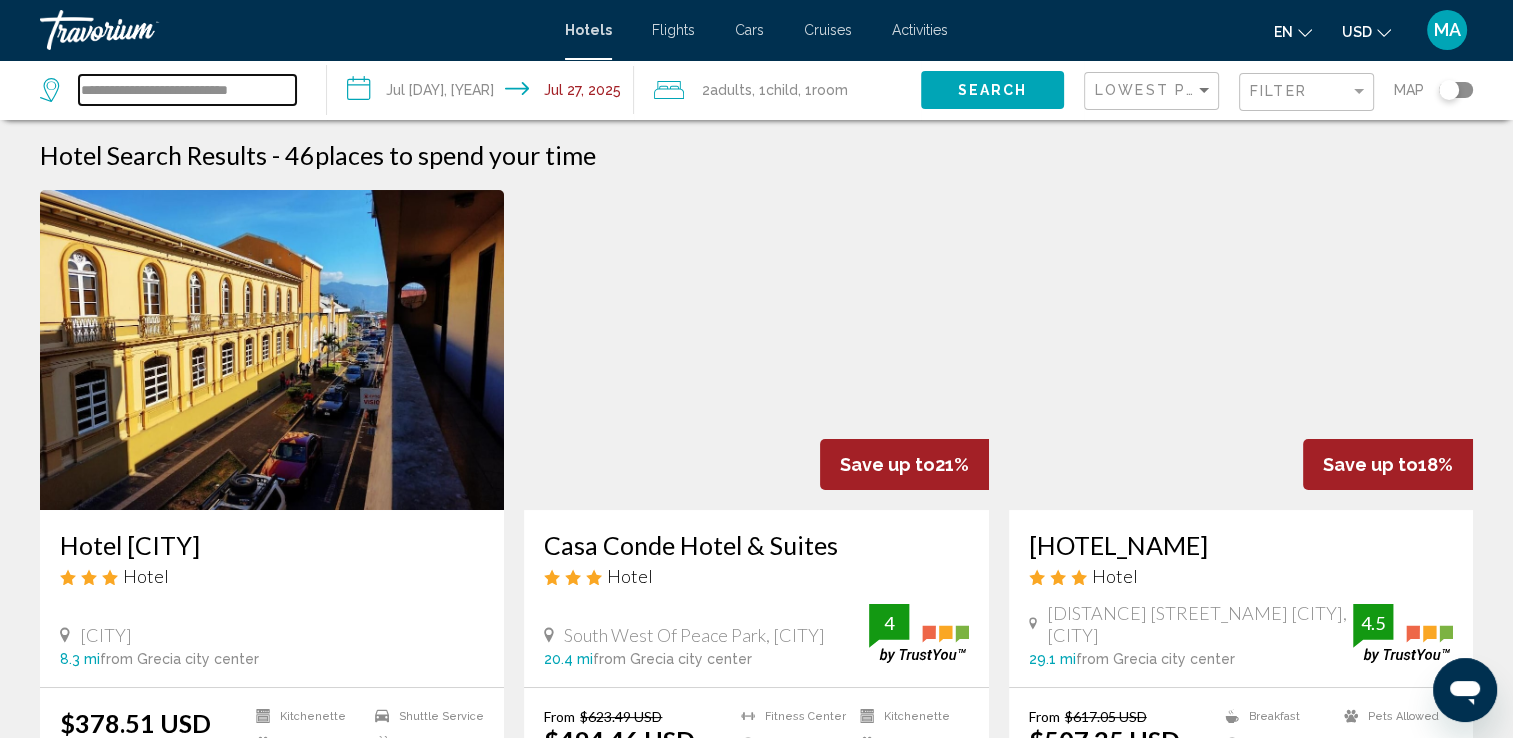 click on "**********" at bounding box center (187, 90) 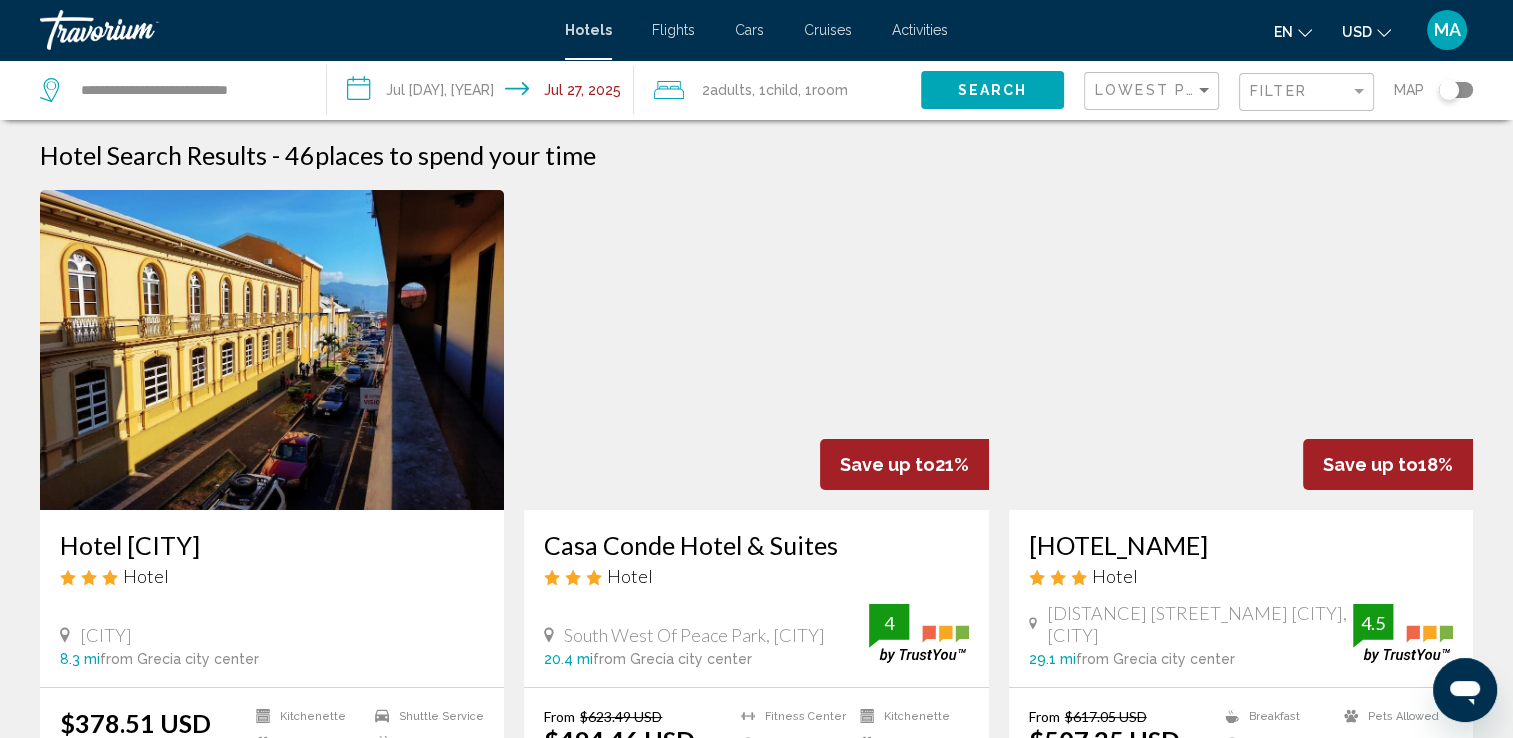 click at bounding box center (52, 90) 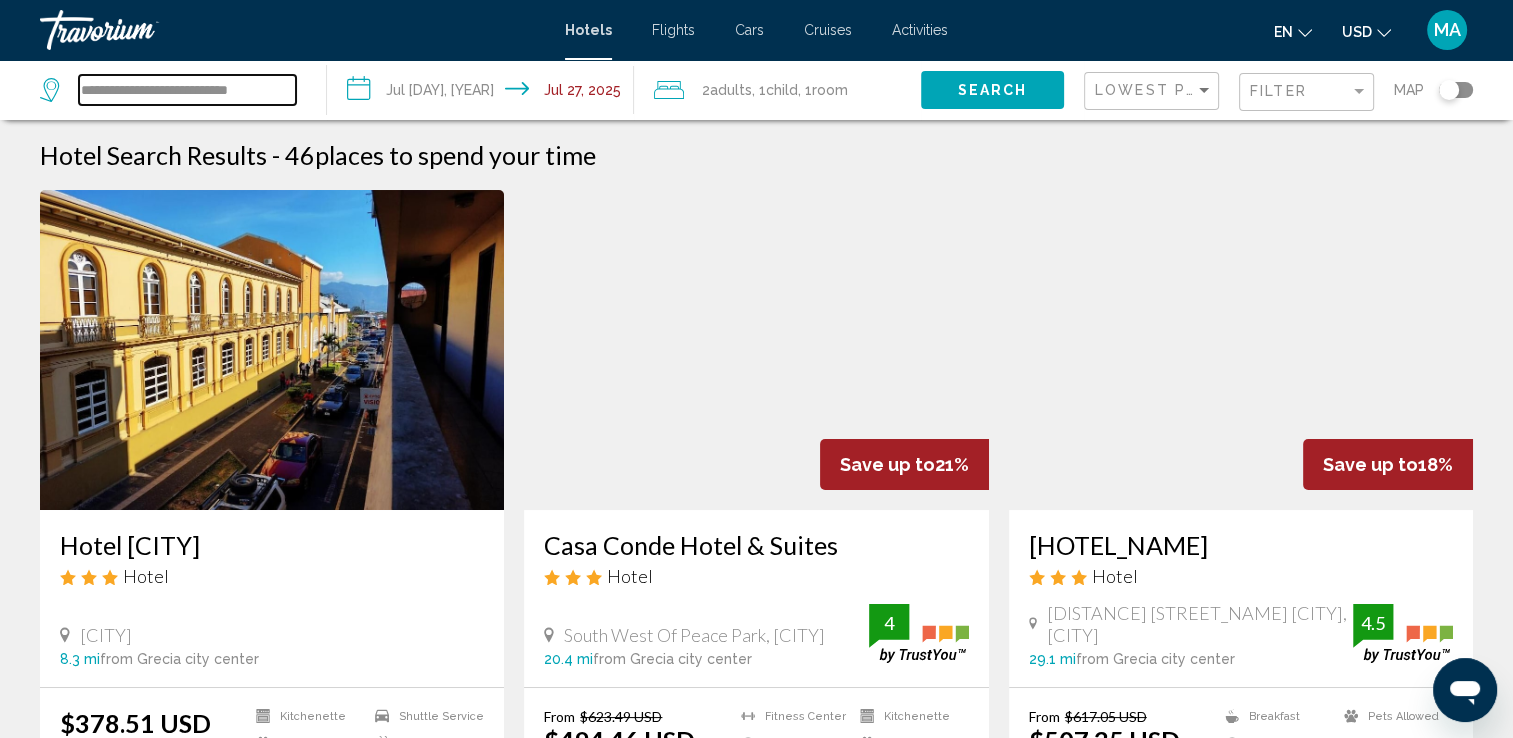 click on "**********" at bounding box center [187, 90] 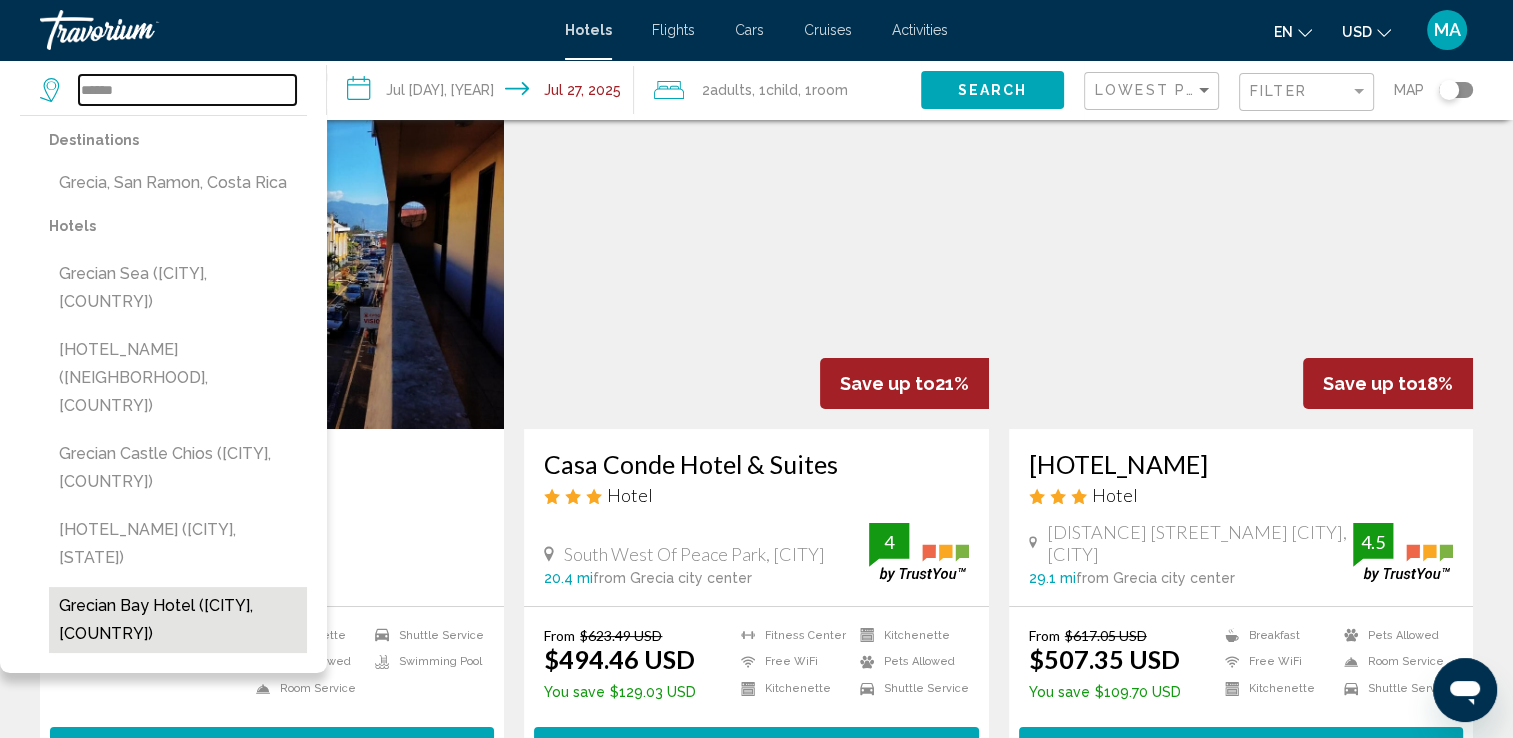 scroll, scrollTop: 0, scrollLeft: 0, axis: both 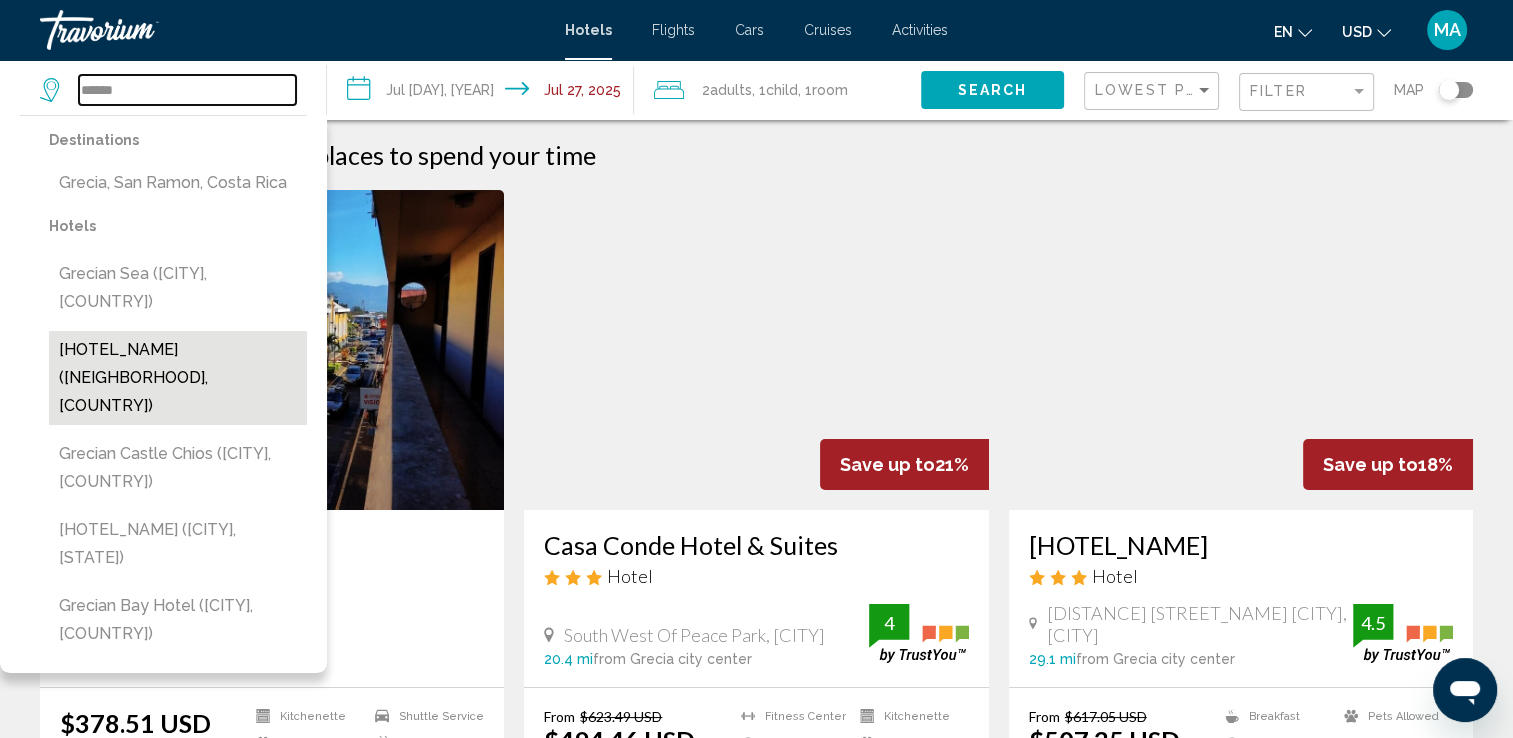 type on "******" 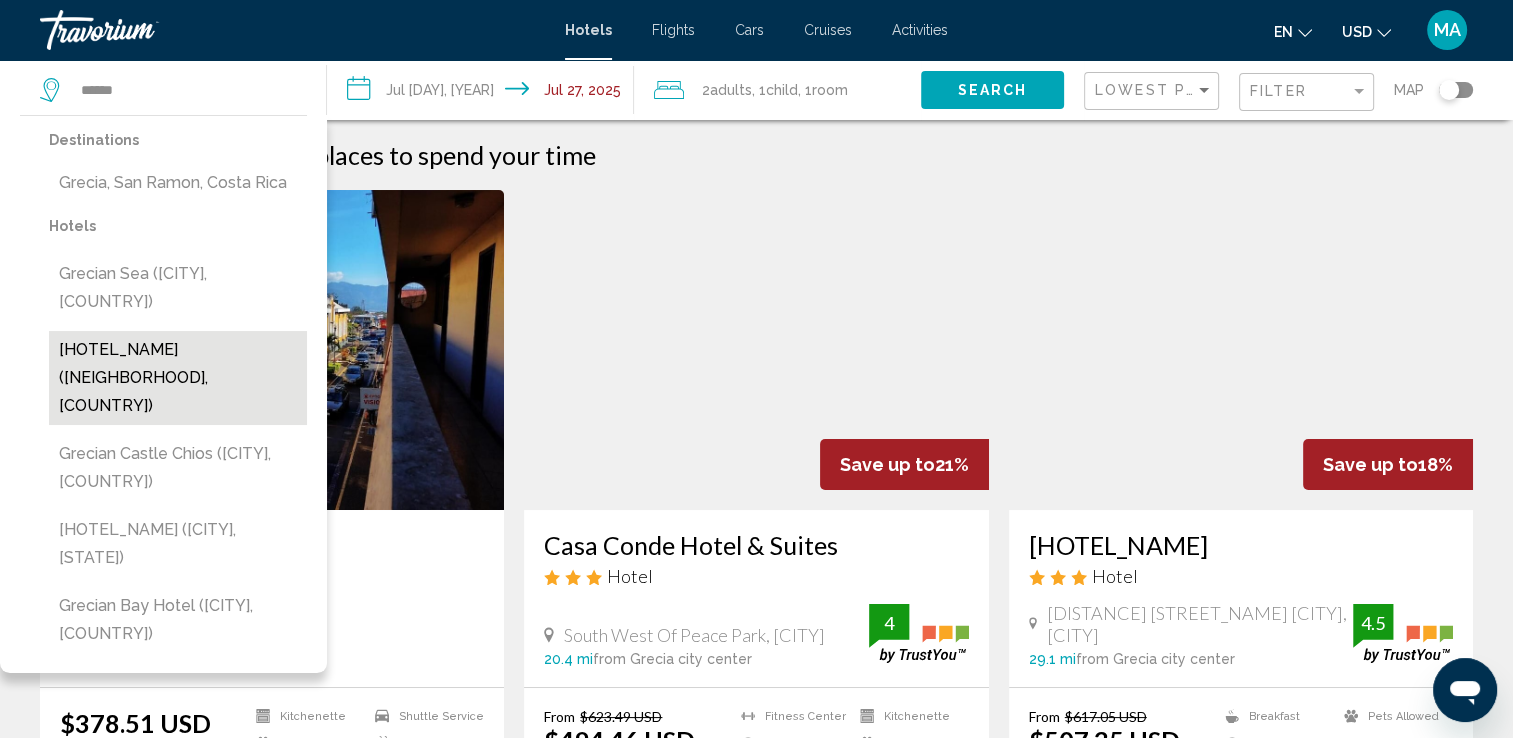 click on "[HOTEL_NAME] ([NEIGHBORHOOD], [COUNTRY])" at bounding box center (178, 378) 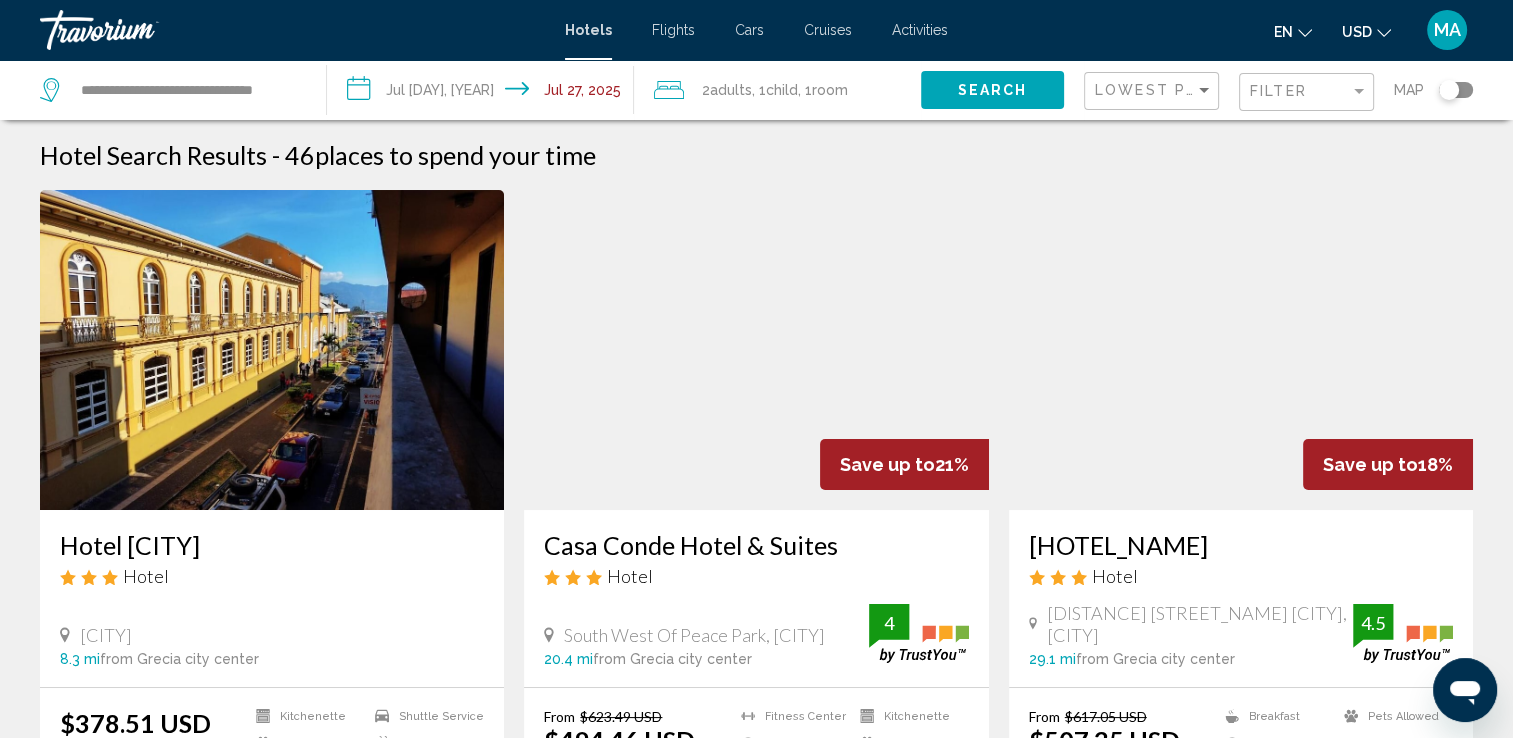 click on "Search" at bounding box center [992, 89] 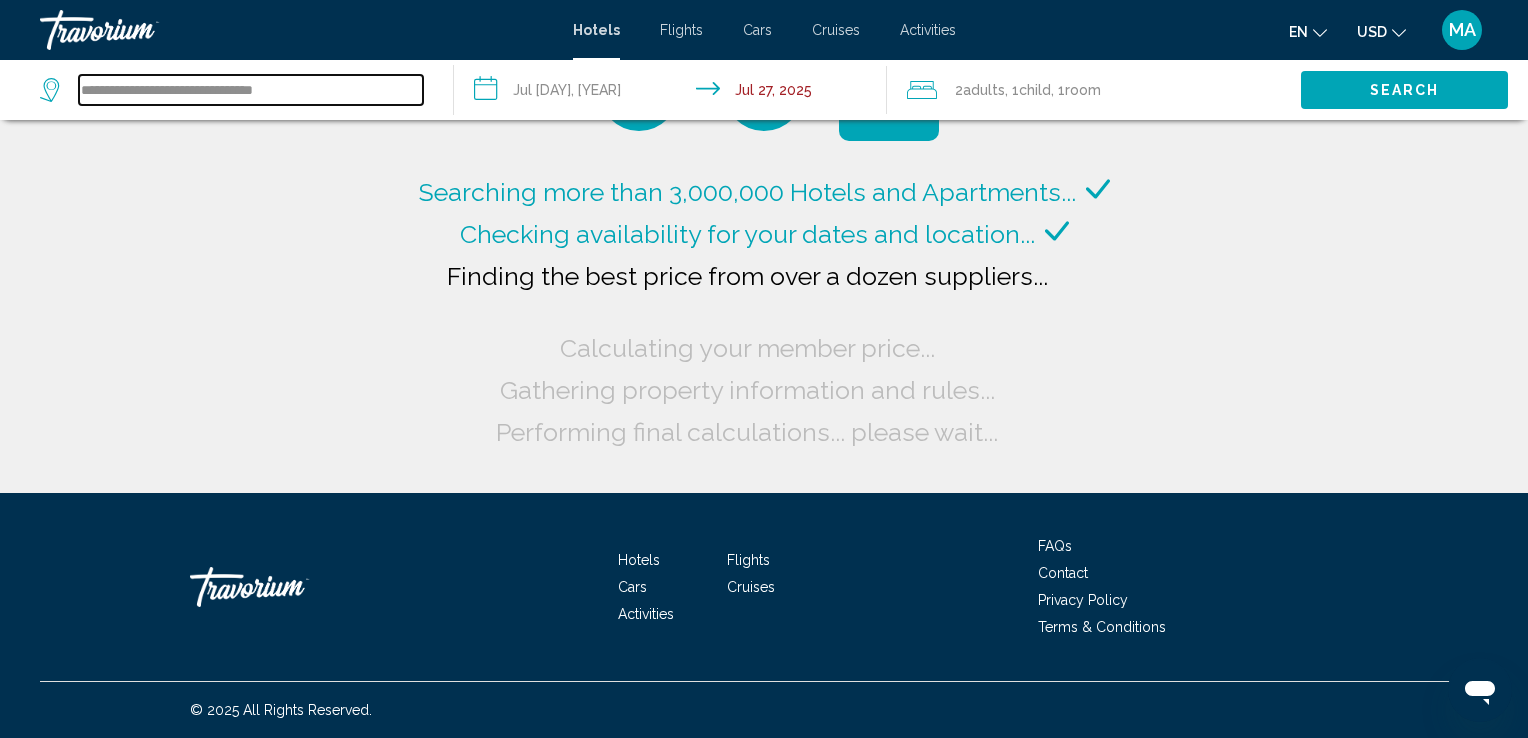 drag, startPoint x: 82, startPoint y: 89, endPoint x: 301, endPoint y: 87, distance: 219.00912 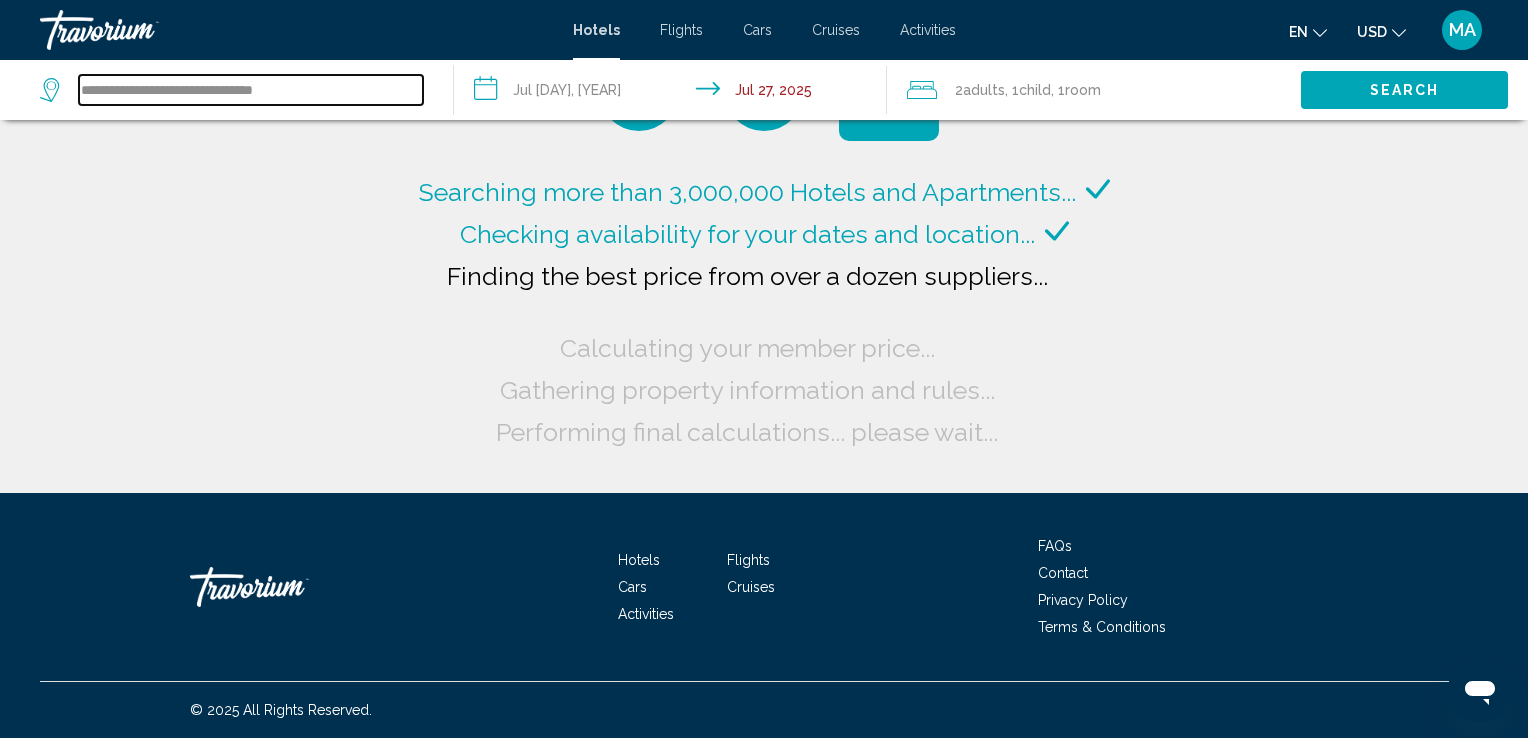 click on "**********" at bounding box center (251, 90) 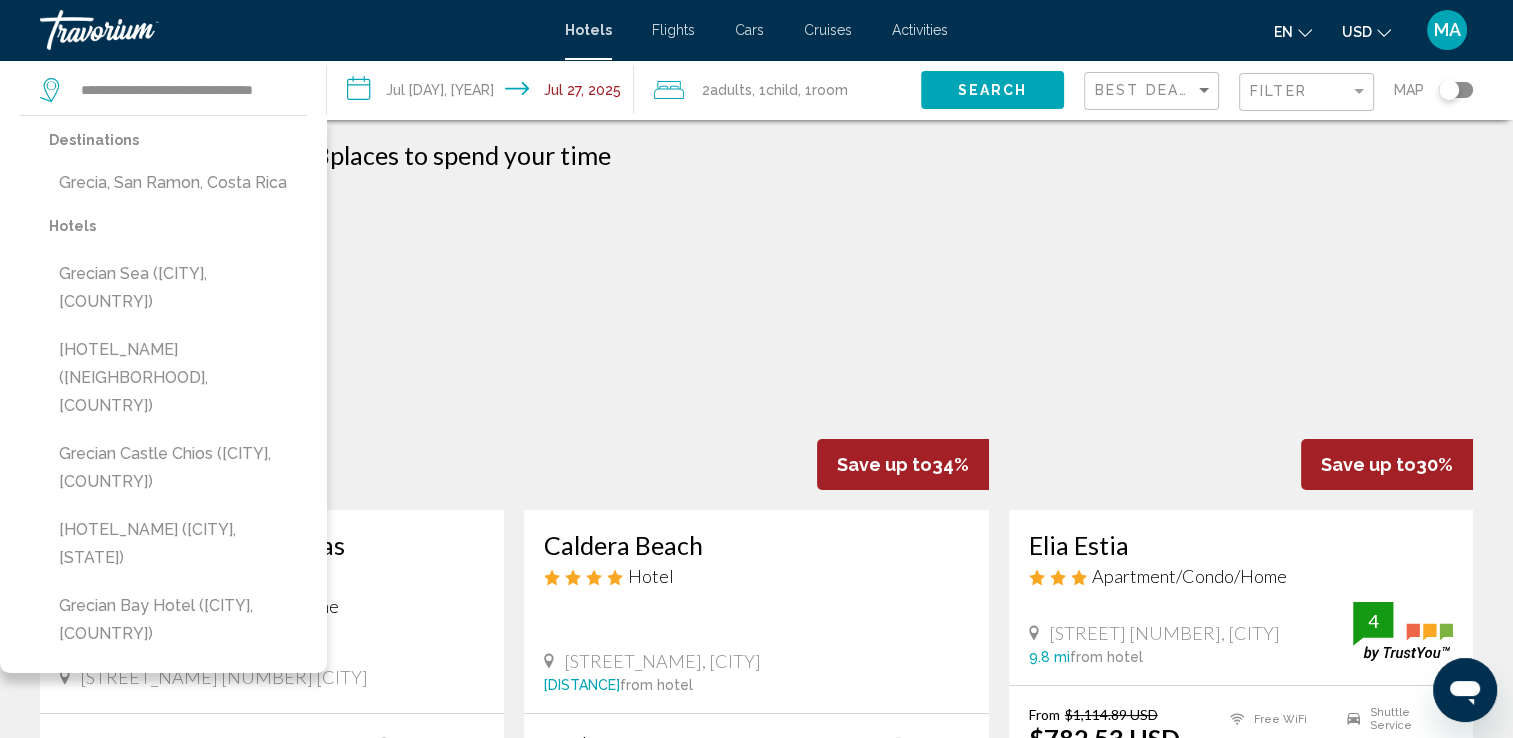 click on "Hotel Search Results  -   153  places to spend your time" at bounding box center [756, 155] 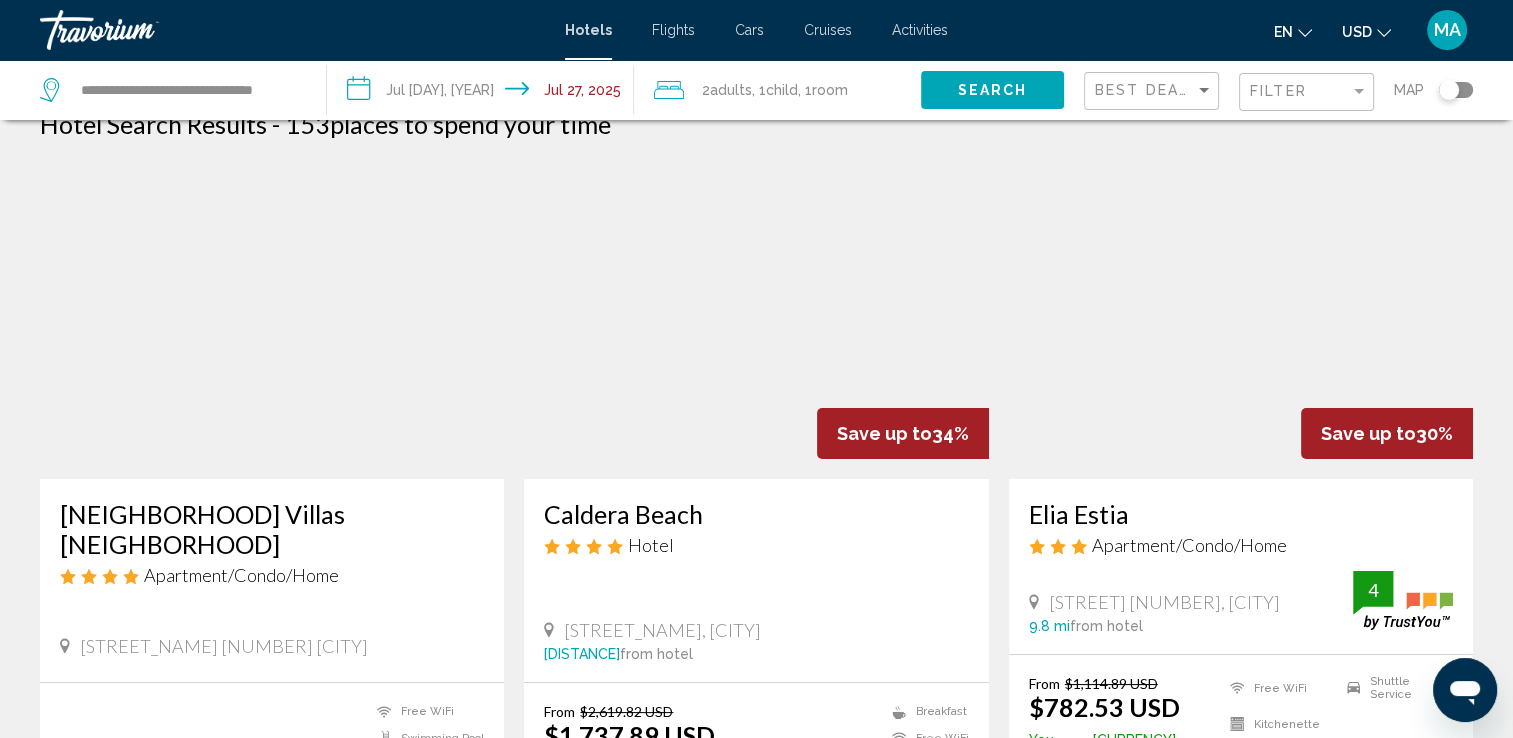 scroll, scrollTop: 0, scrollLeft: 0, axis: both 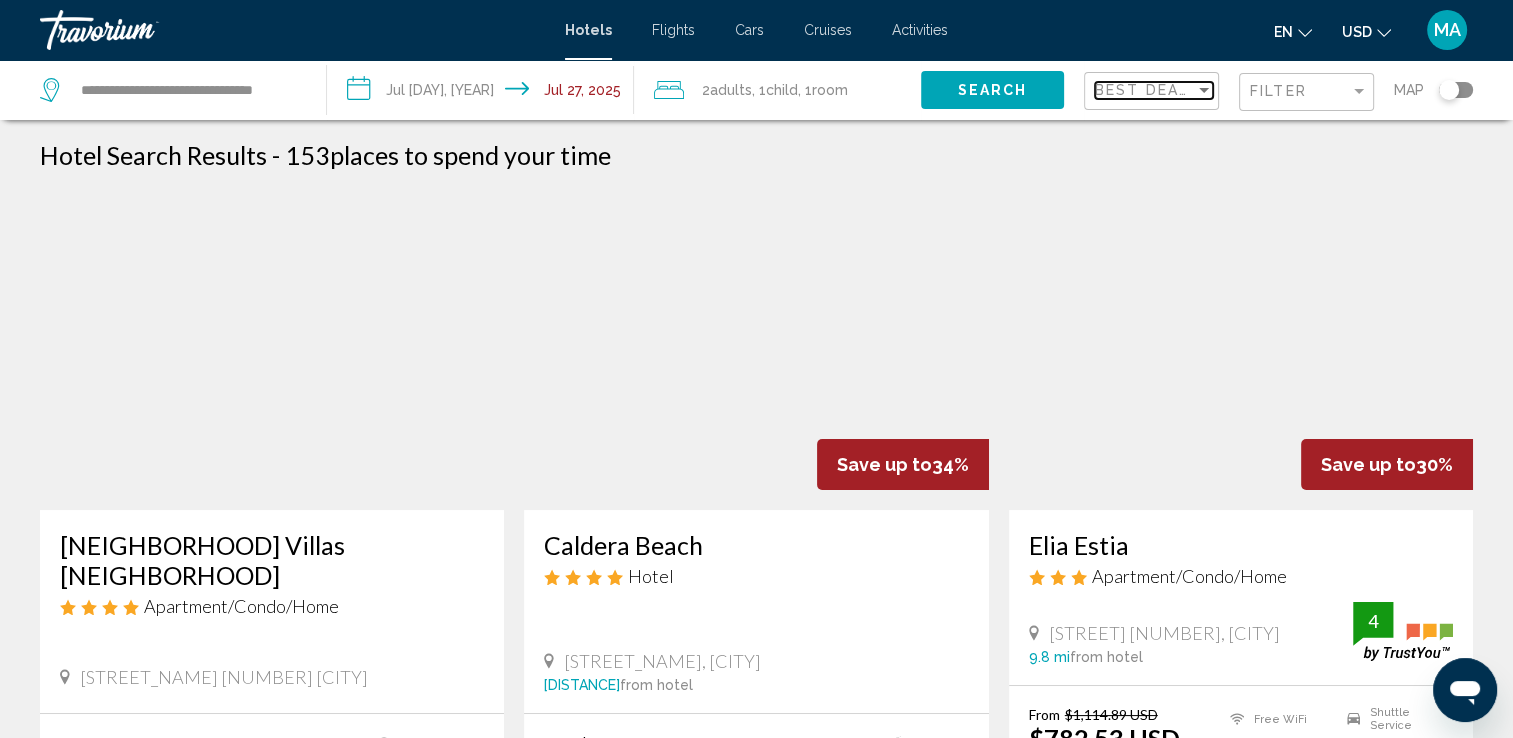 click on "Best Deals" at bounding box center [1147, 90] 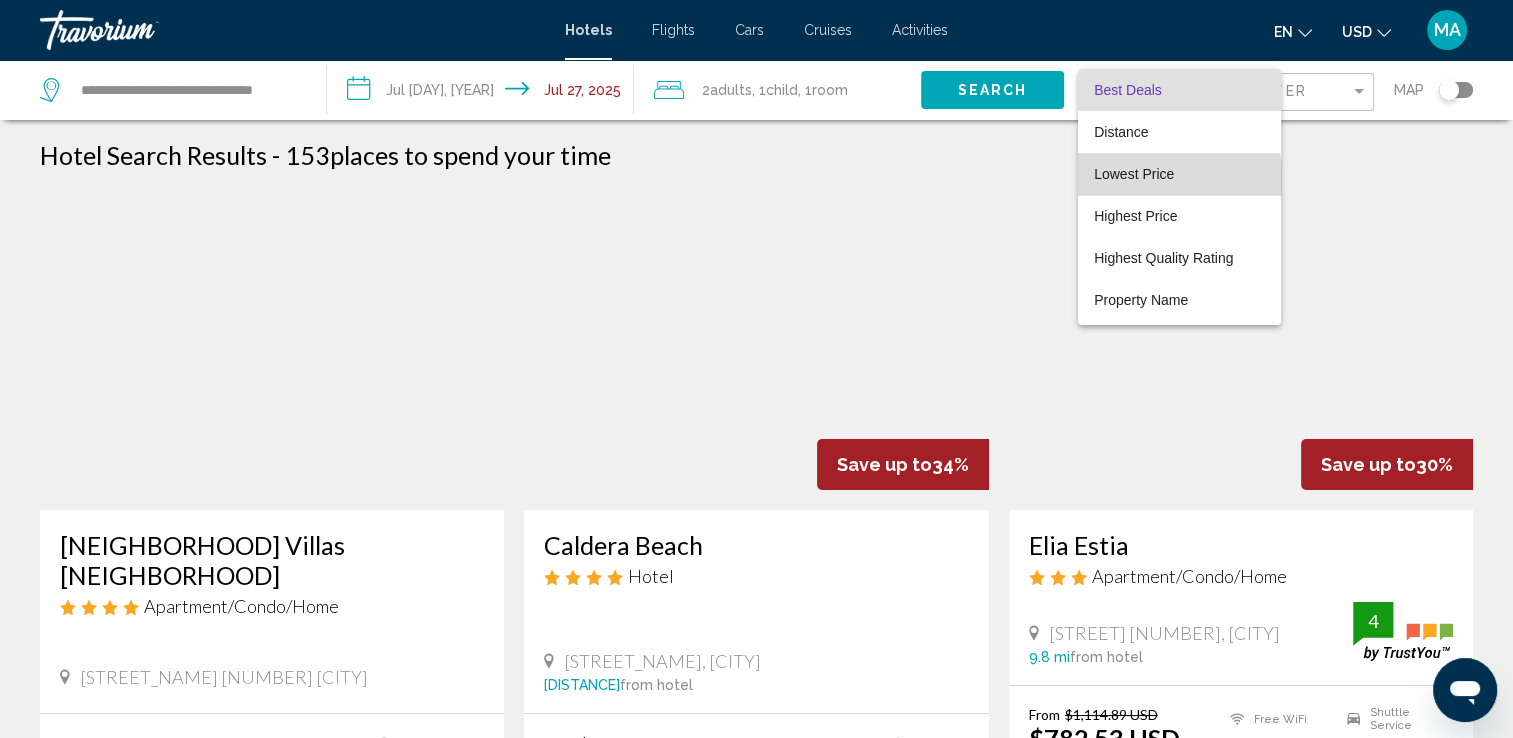 click on "Lowest Price" at bounding box center [1179, 174] 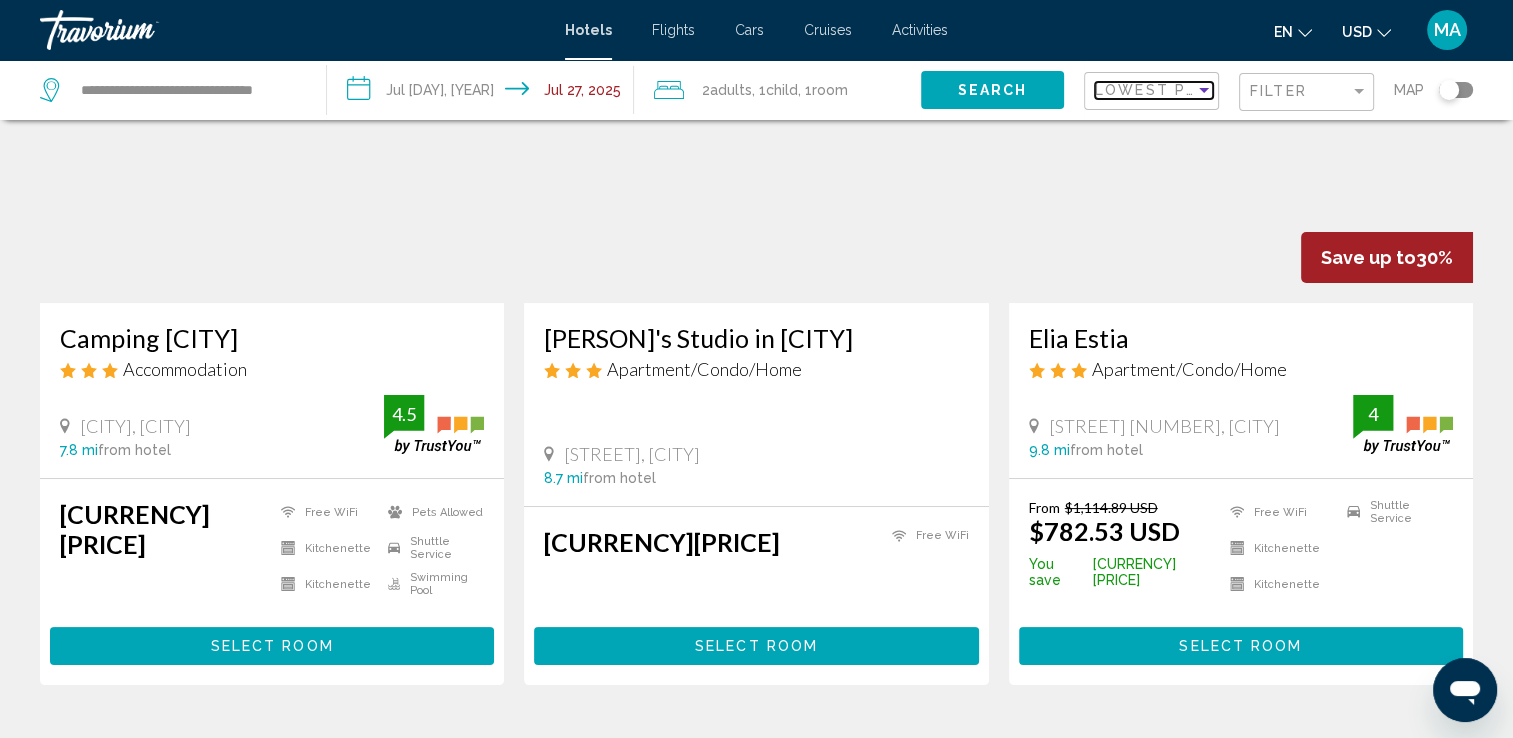 scroll, scrollTop: 200, scrollLeft: 0, axis: vertical 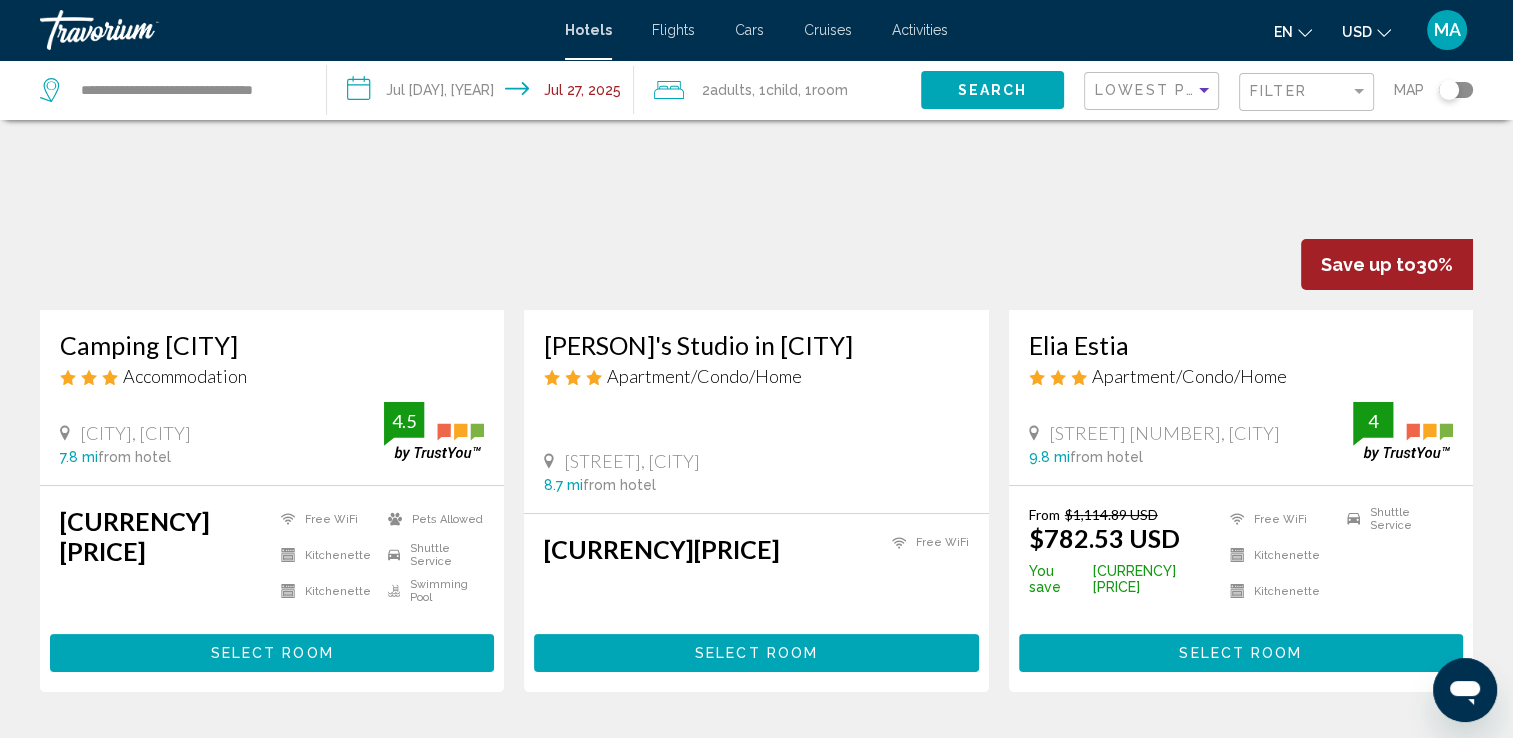 click at bounding box center (272, 150) 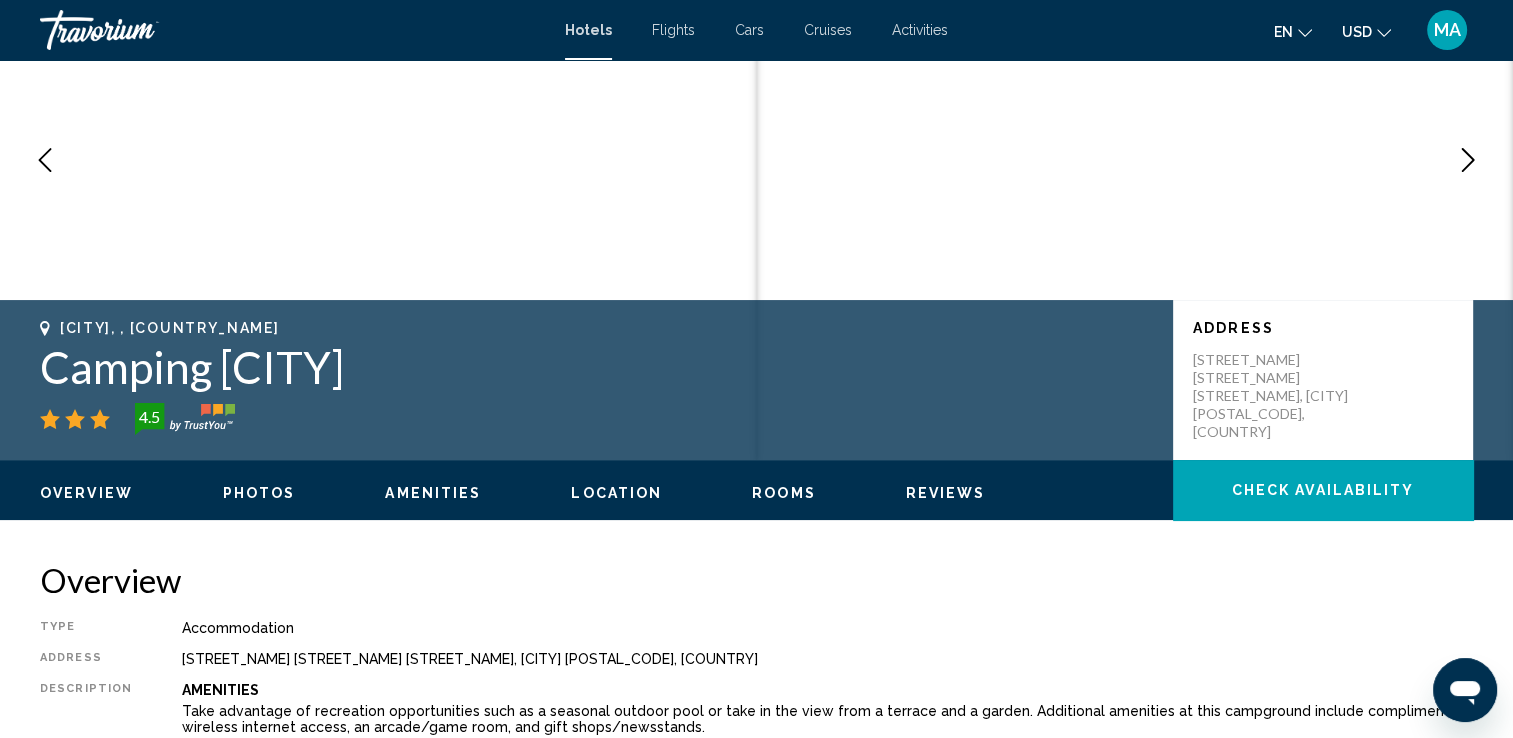 scroll, scrollTop: 0, scrollLeft: 0, axis: both 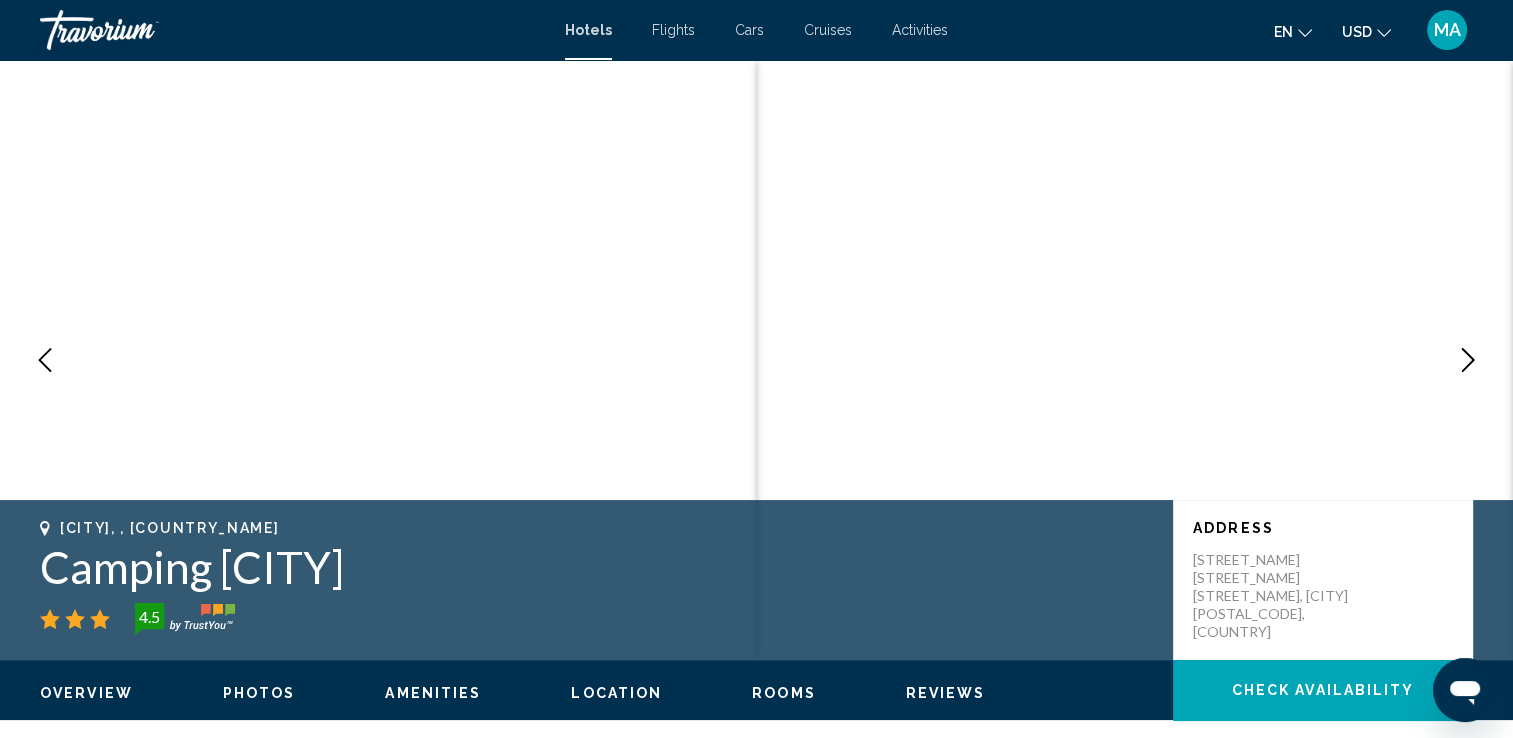 click at bounding box center [378, 360] 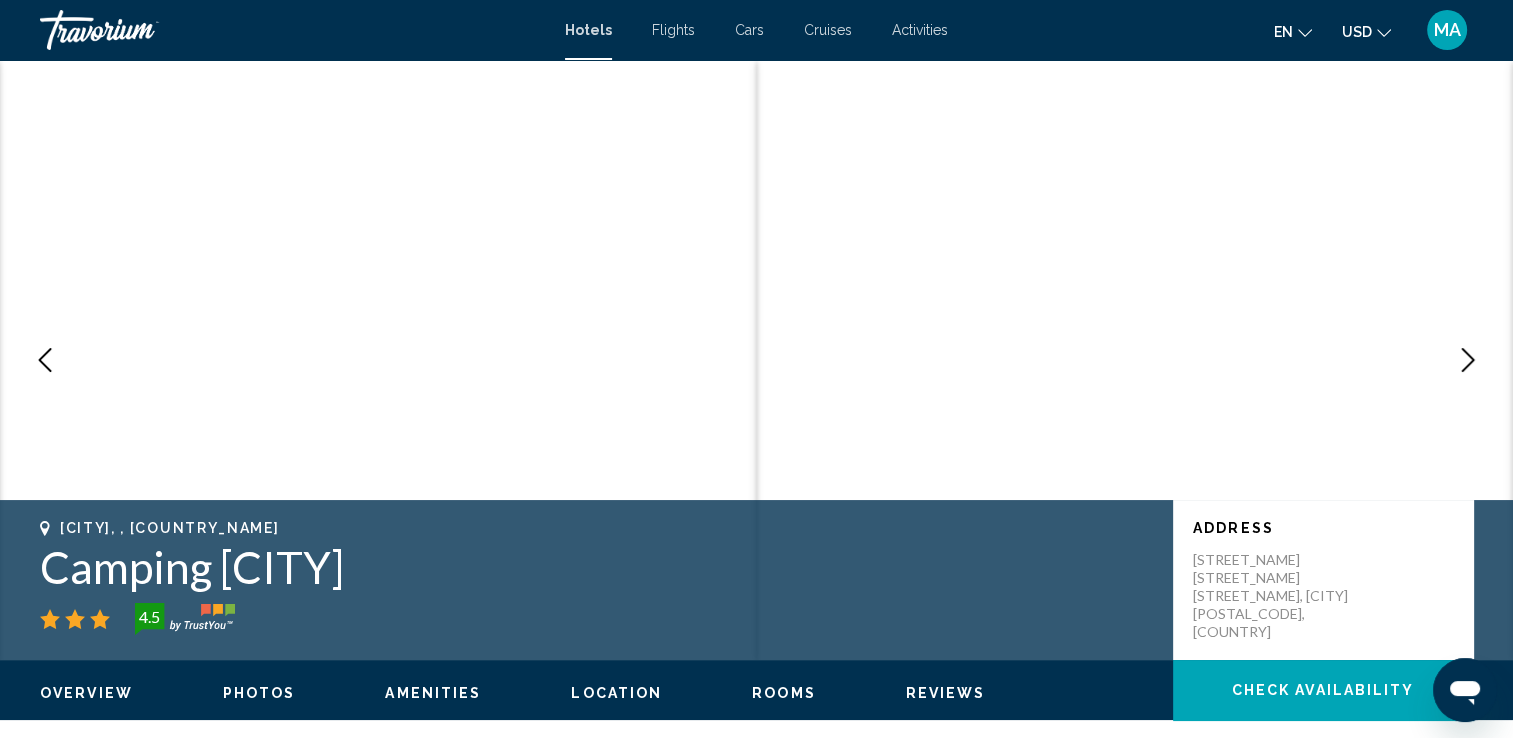 click at bounding box center [1468, 360] 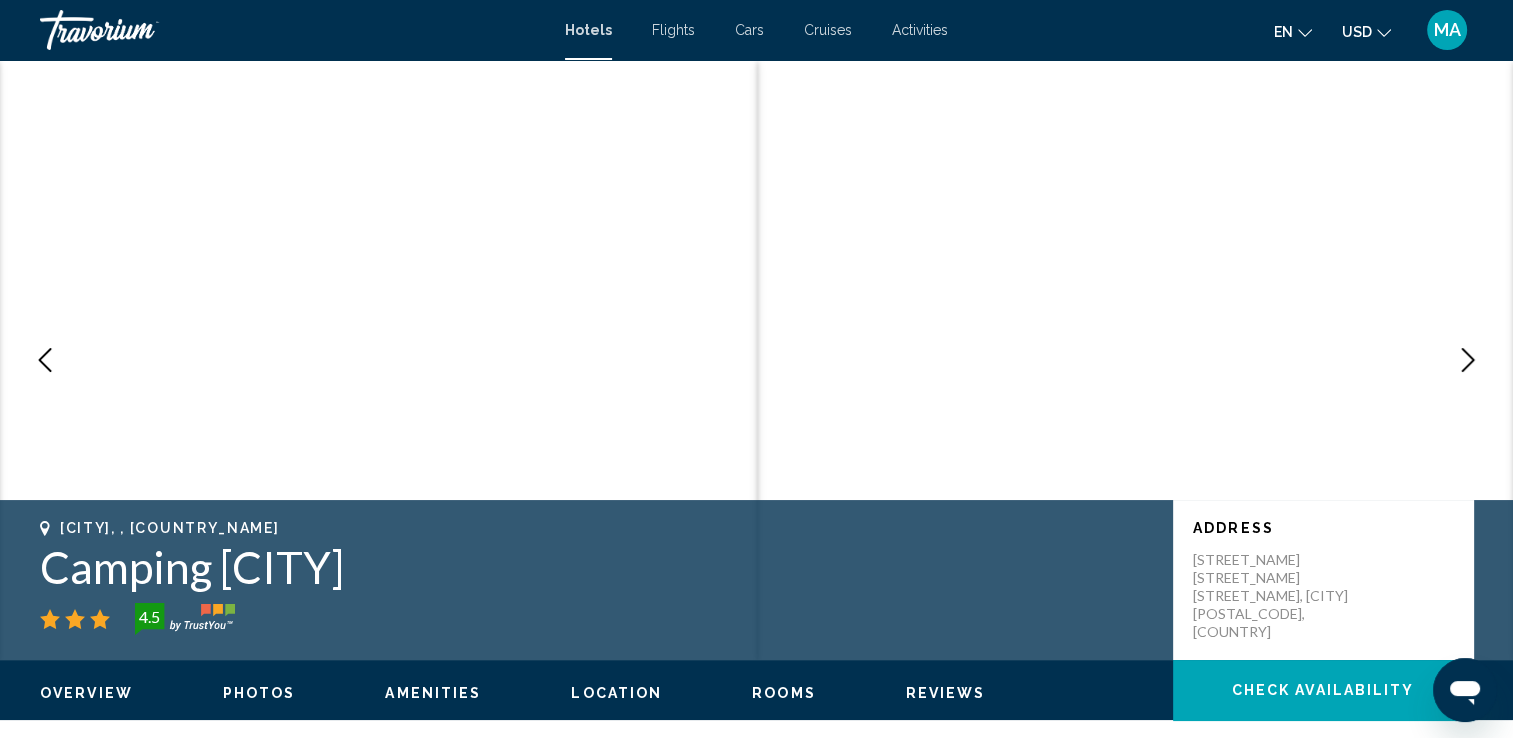 click at bounding box center (1468, 360) 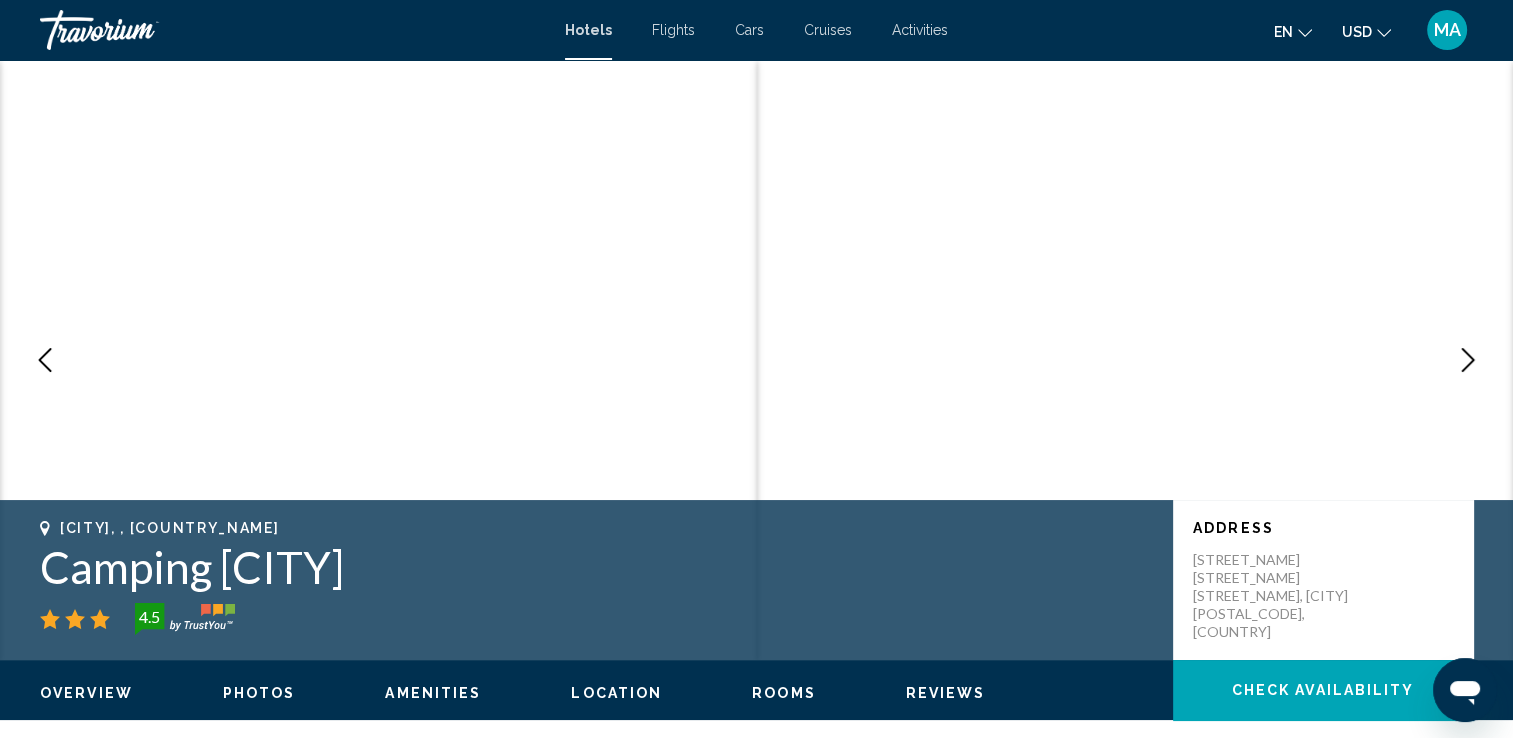 click at bounding box center (1468, 360) 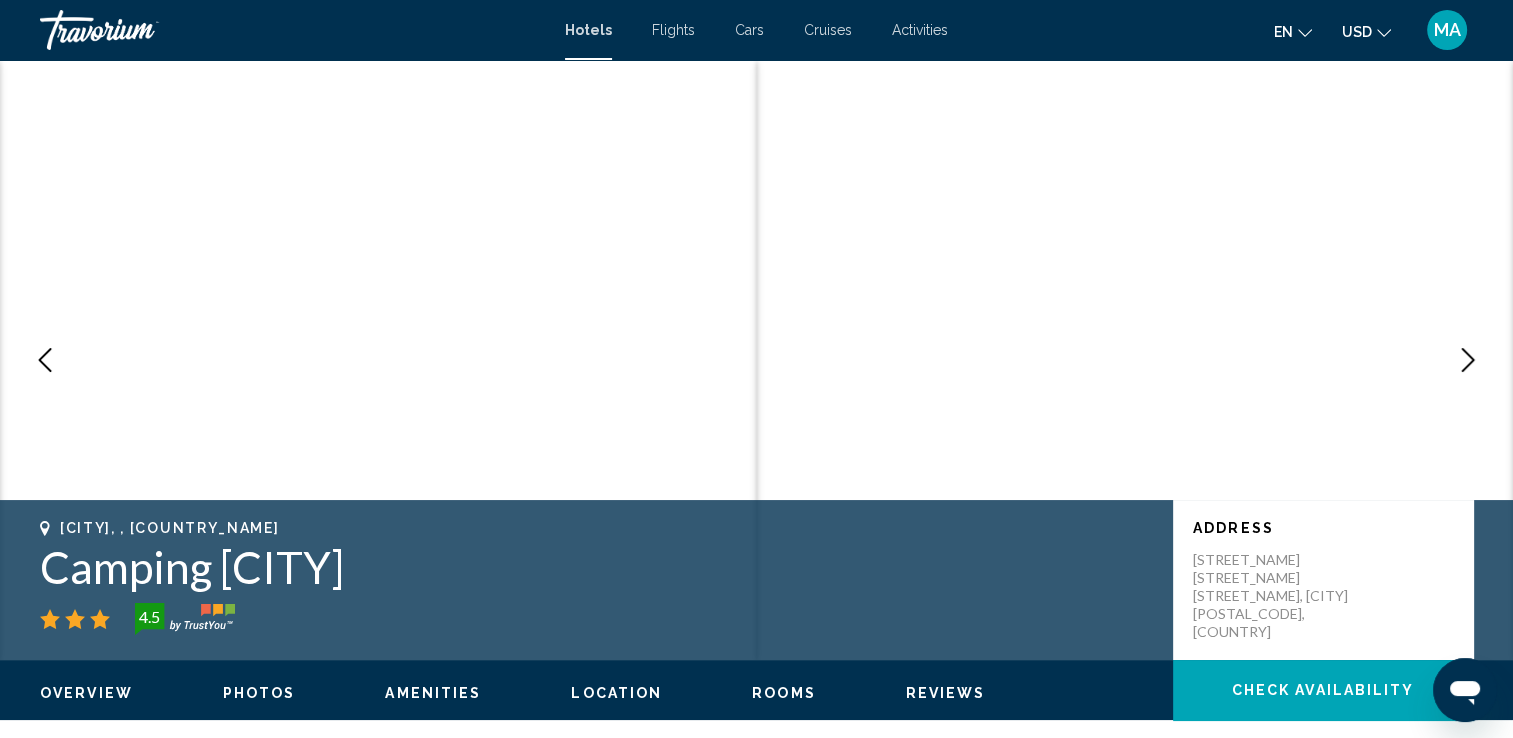 click at bounding box center (1468, 360) 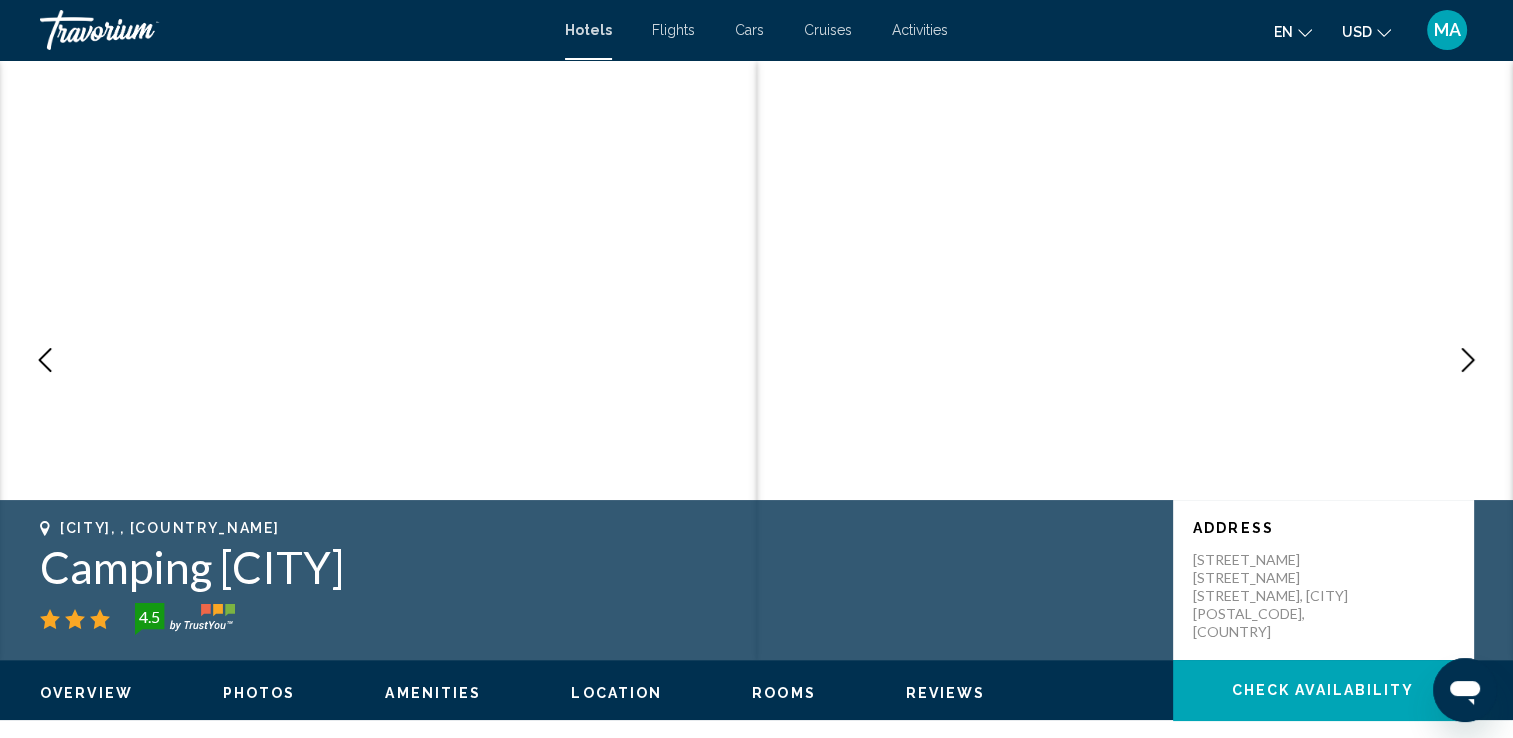 click at bounding box center (1468, 360) 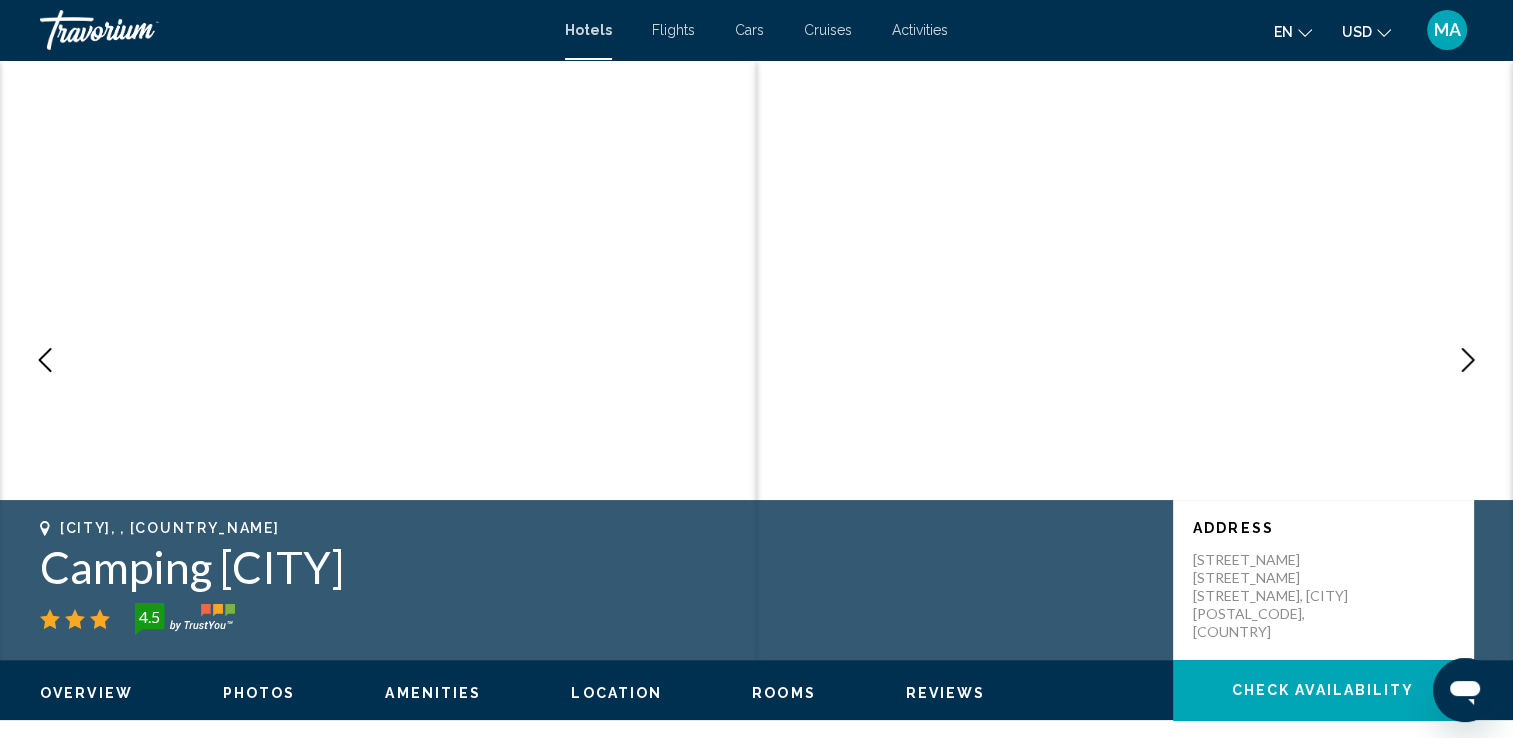 click at bounding box center (1468, 360) 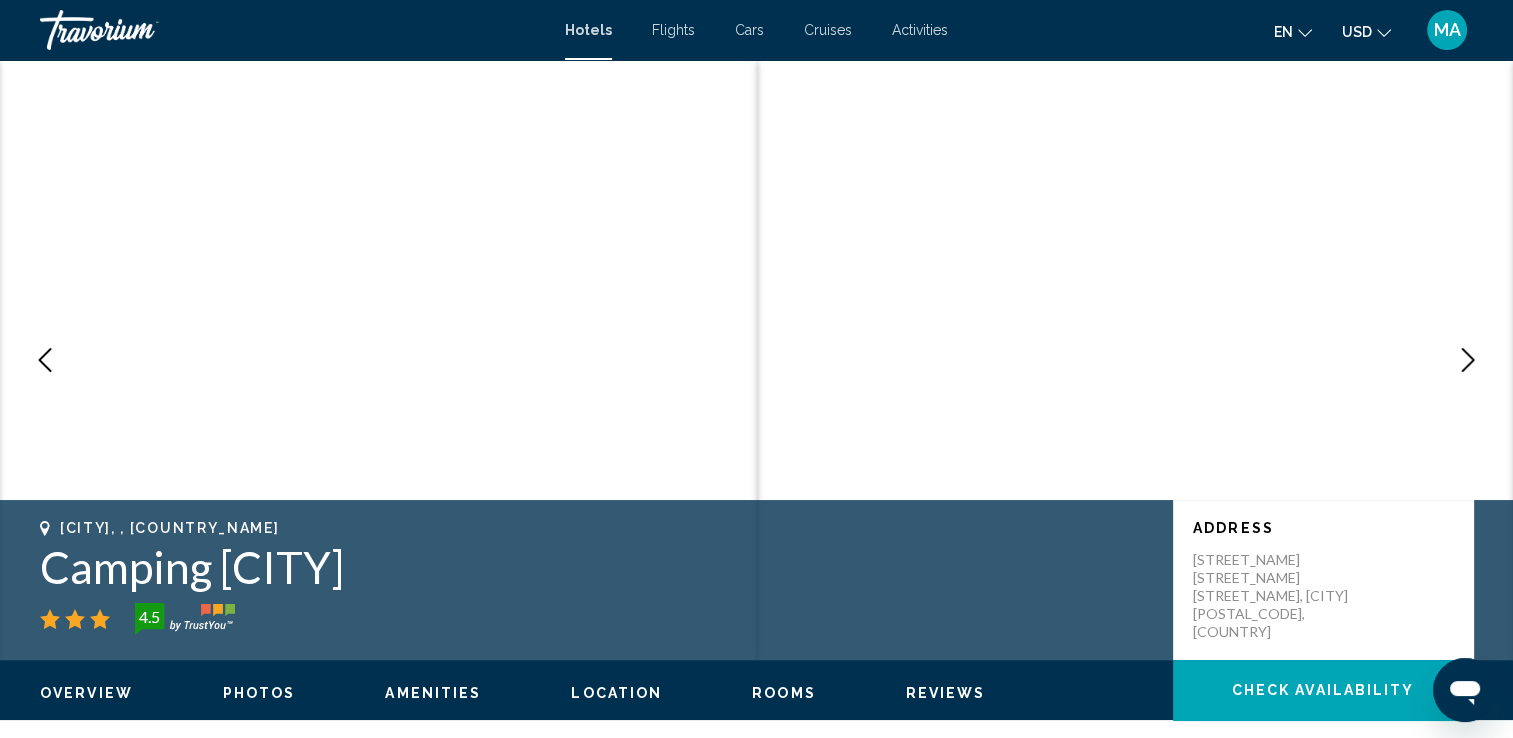 click at bounding box center (1468, 360) 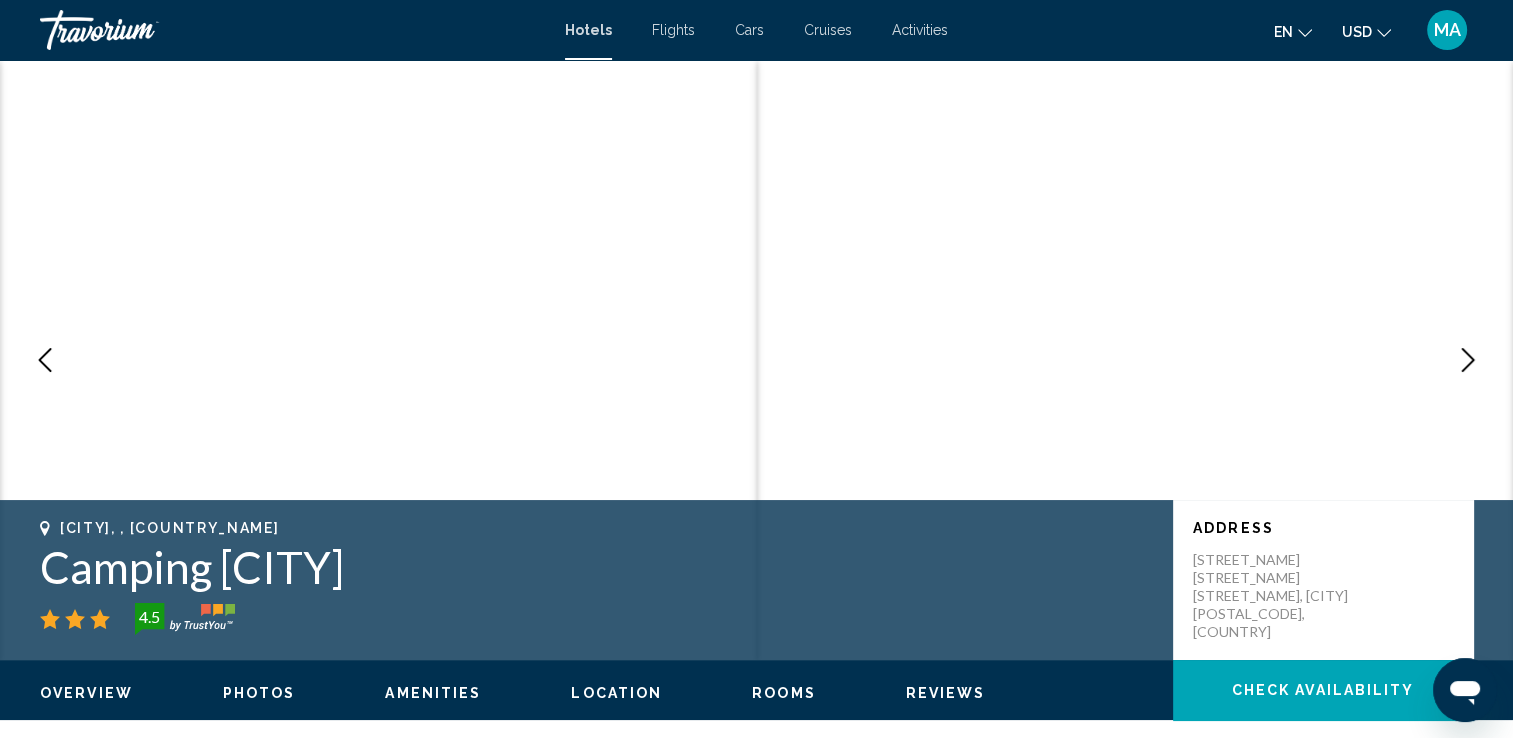 click at bounding box center (1468, 360) 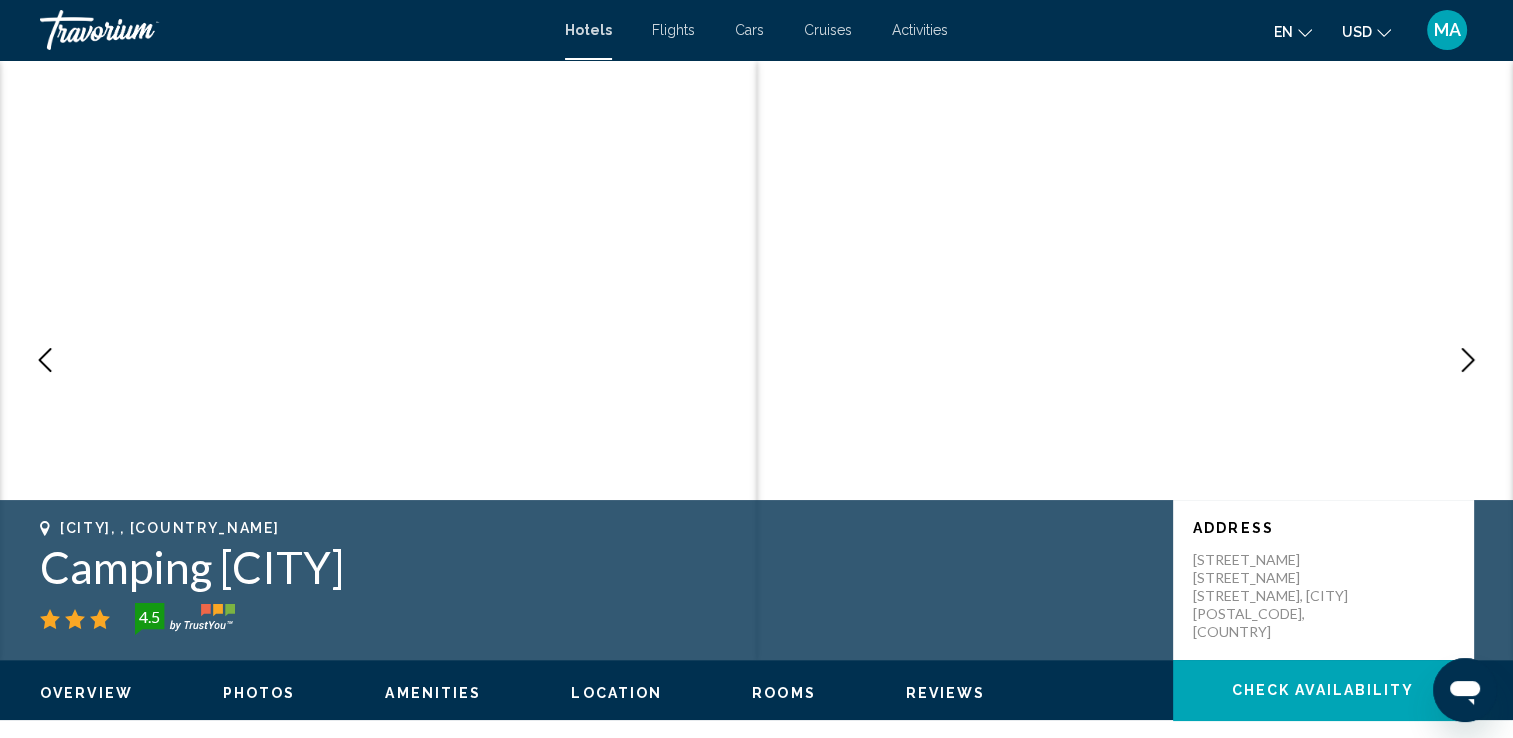 click at bounding box center [1468, 360] 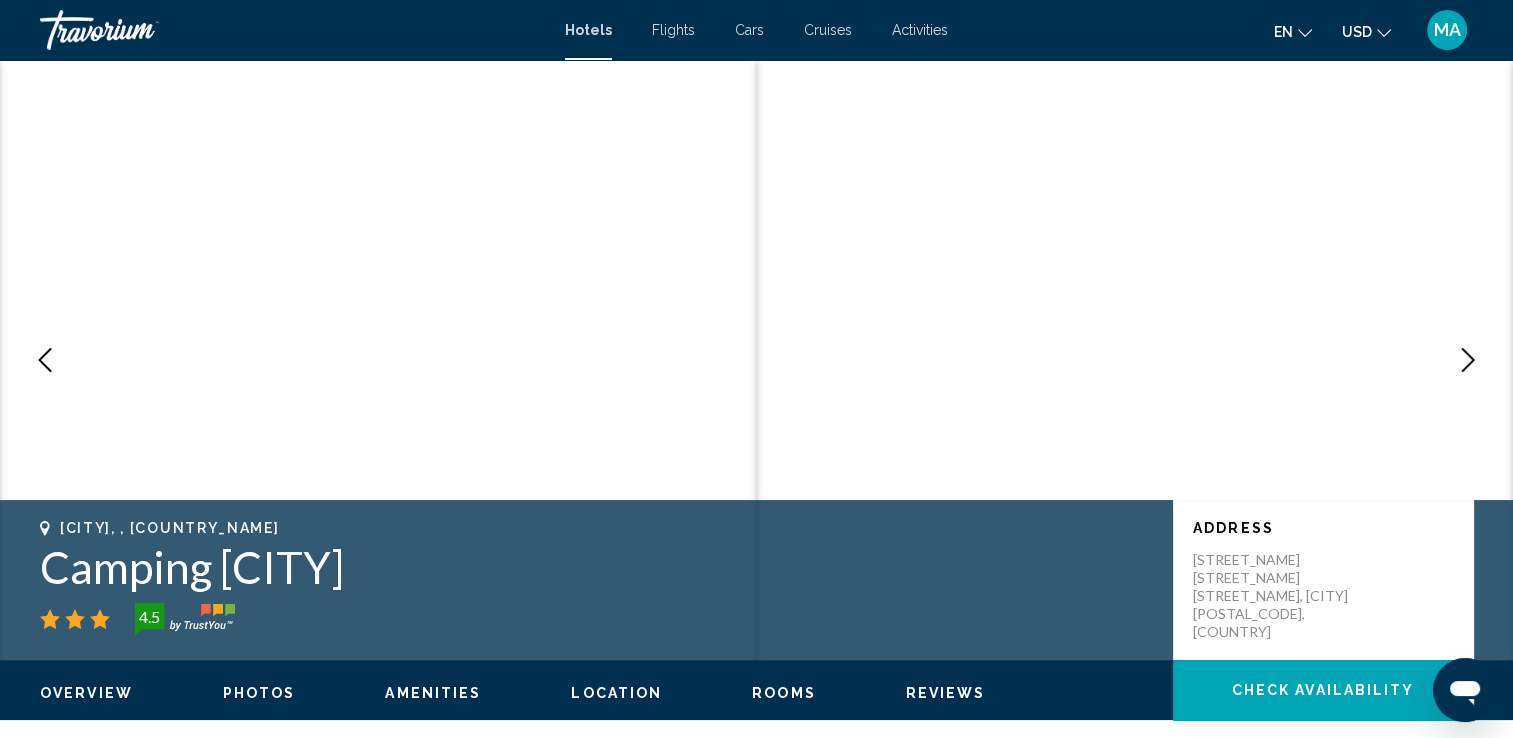 click at bounding box center [1468, 360] 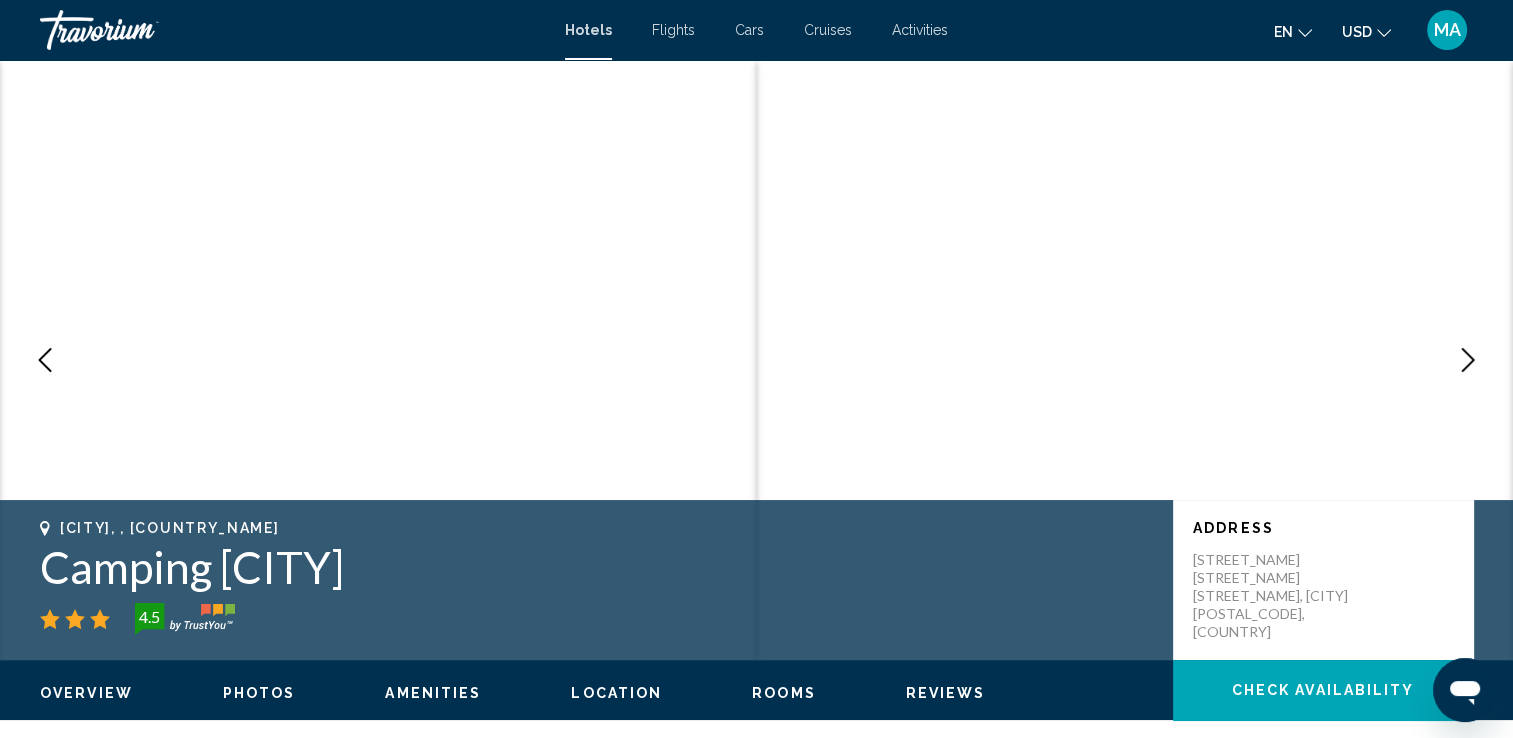 click at bounding box center (1468, 360) 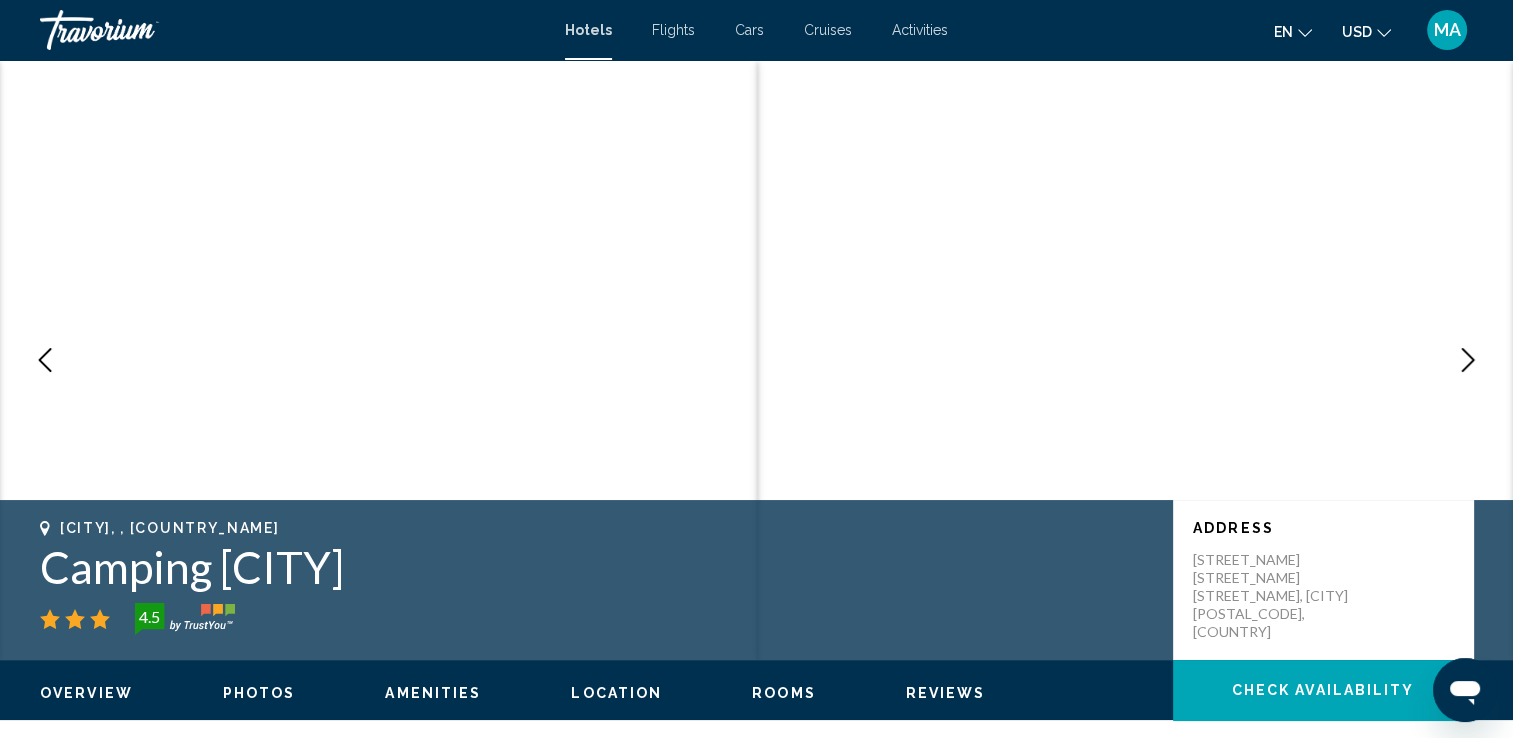click at bounding box center (1468, 360) 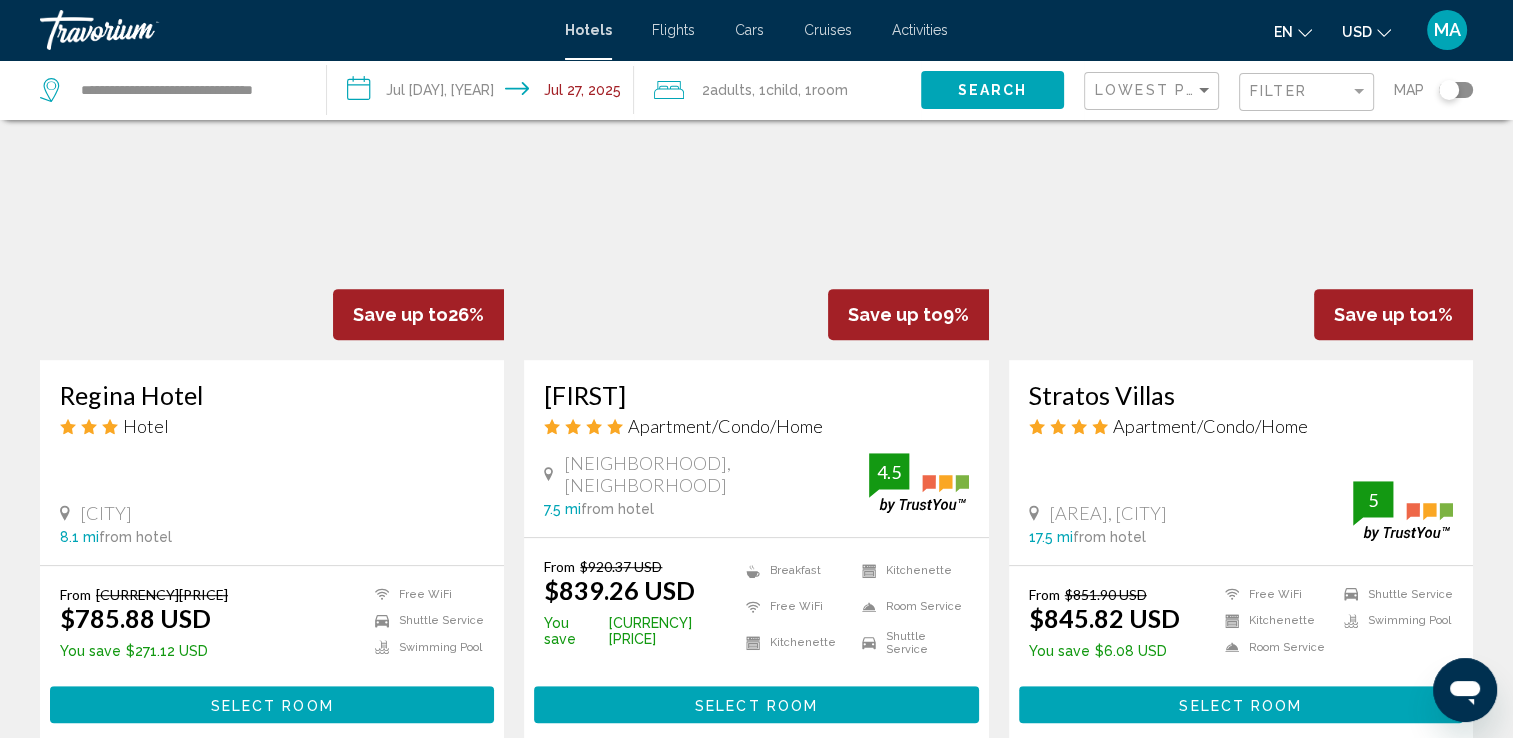 scroll, scrollTop: 900, scrollLeft: 0, axis: vertical 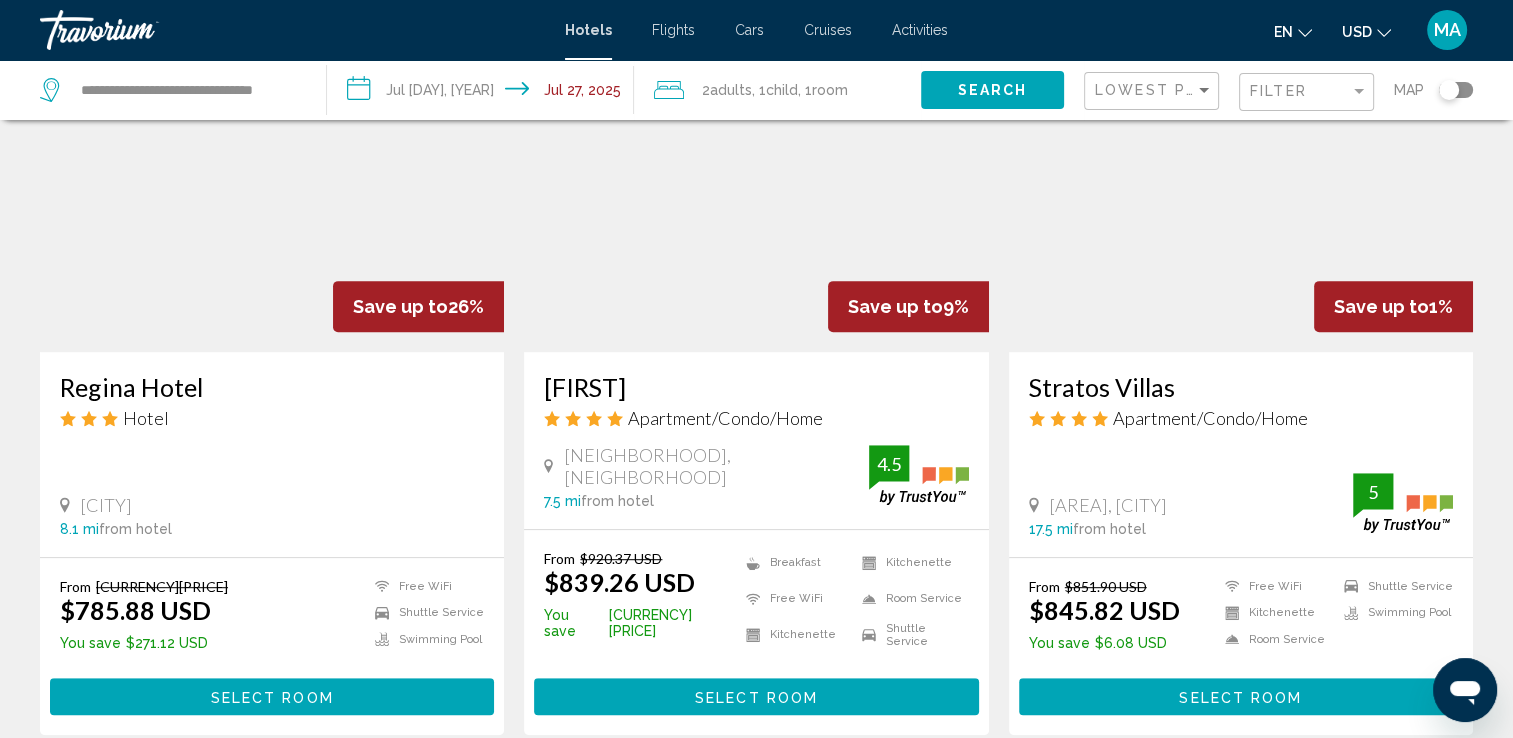 click at bounding box center (272, 192) 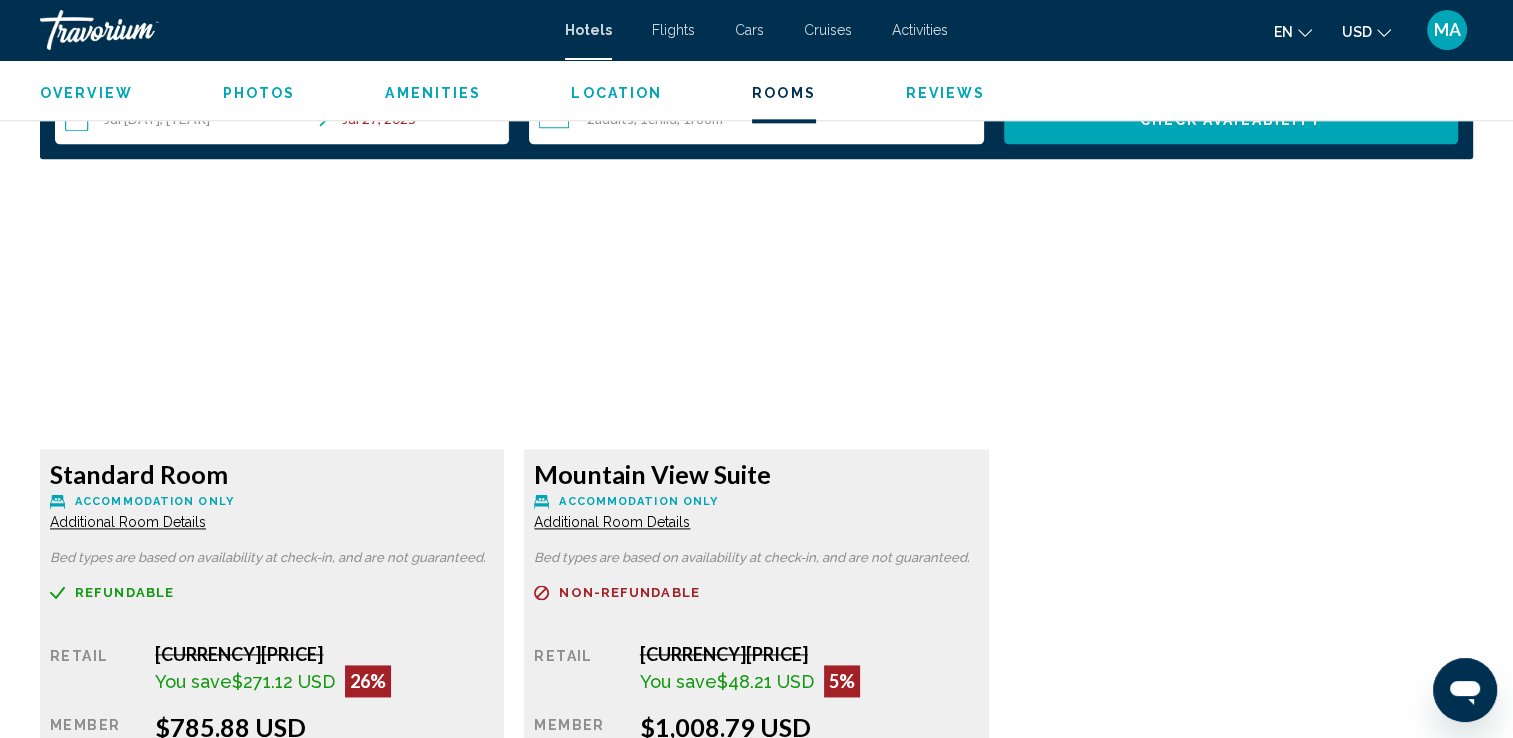 scroll, scrollTop: 2511, scrollLeft: 0, axis: vertical 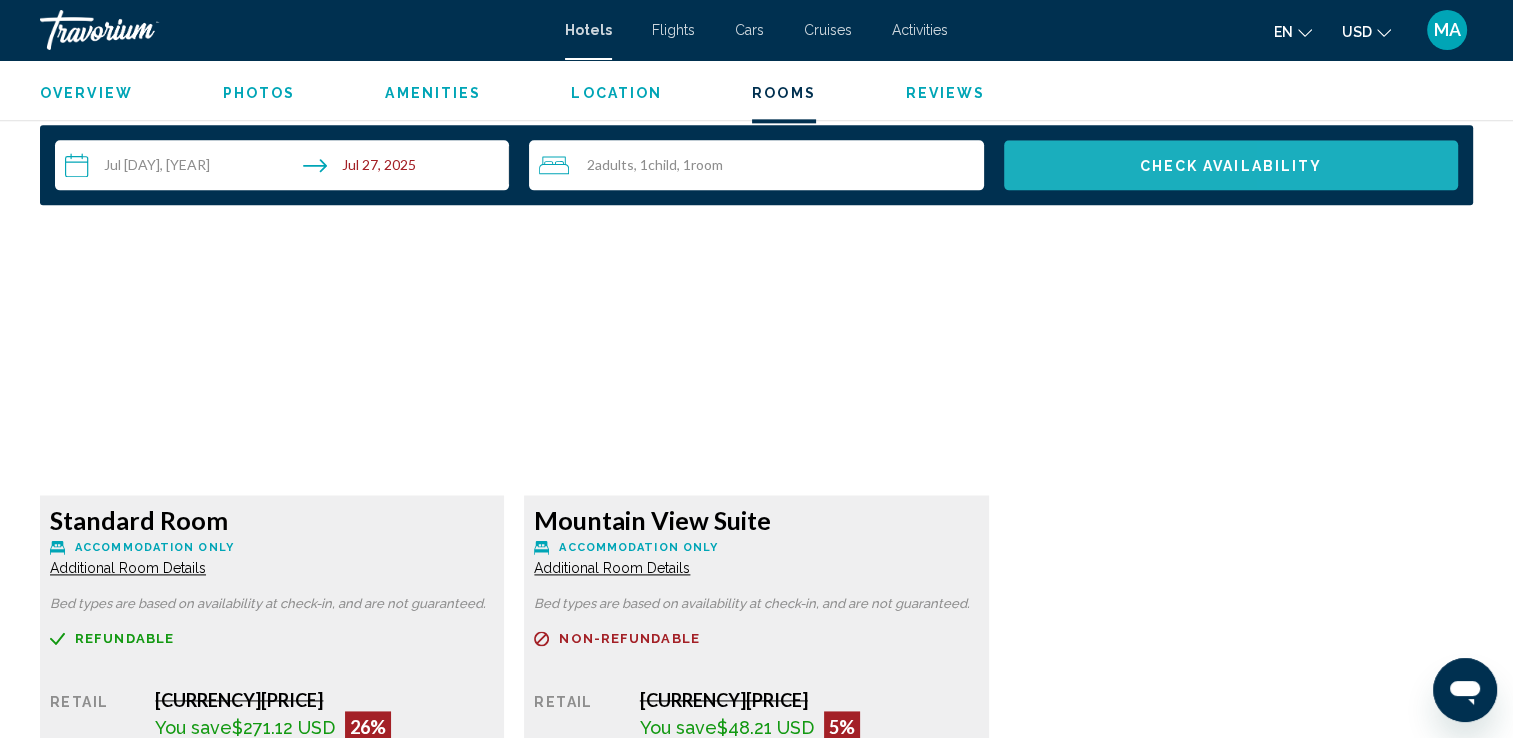 click on "Check Availability" at bounding box center [1231, 165] 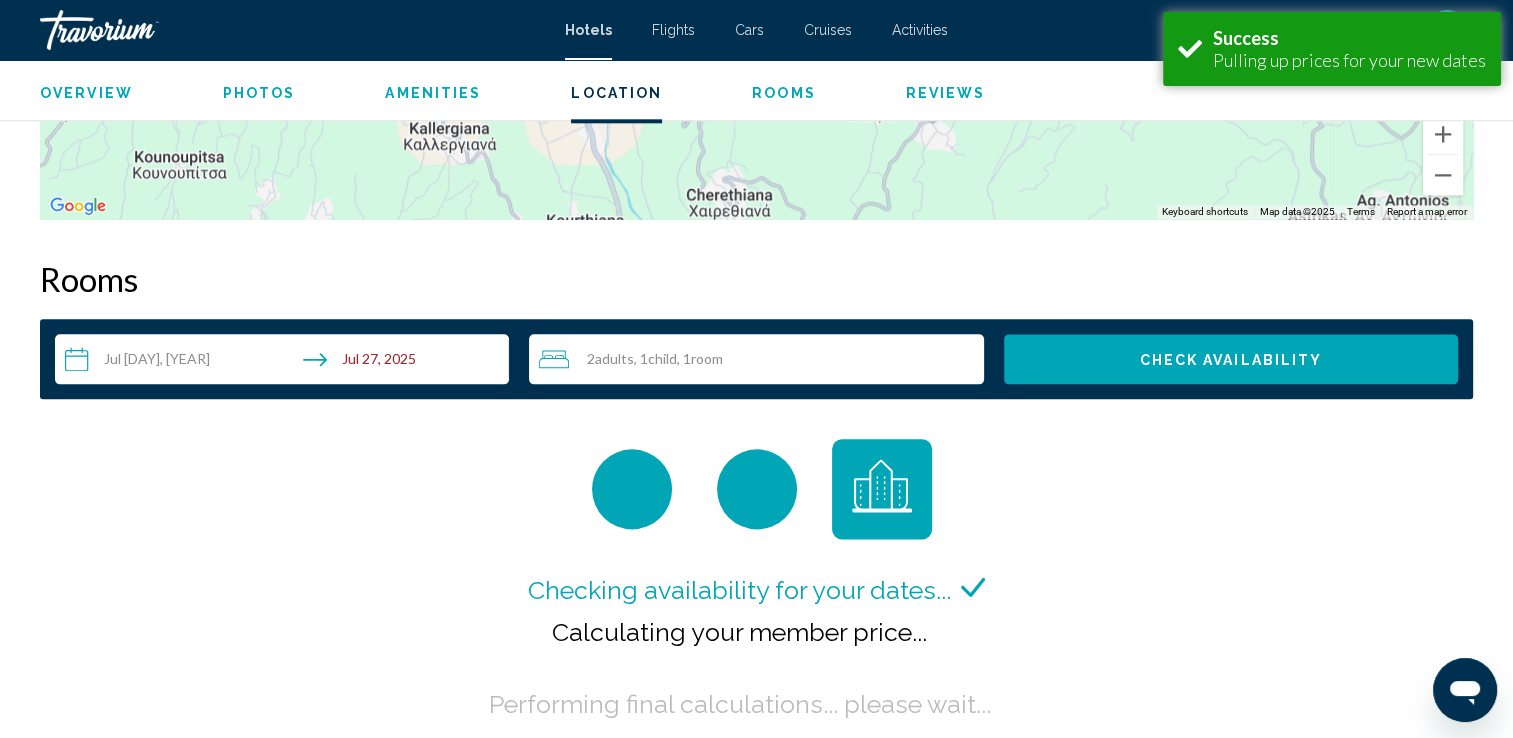 scroll, scrollTop: 2456, scrollLeft: 0, axis: vertical 